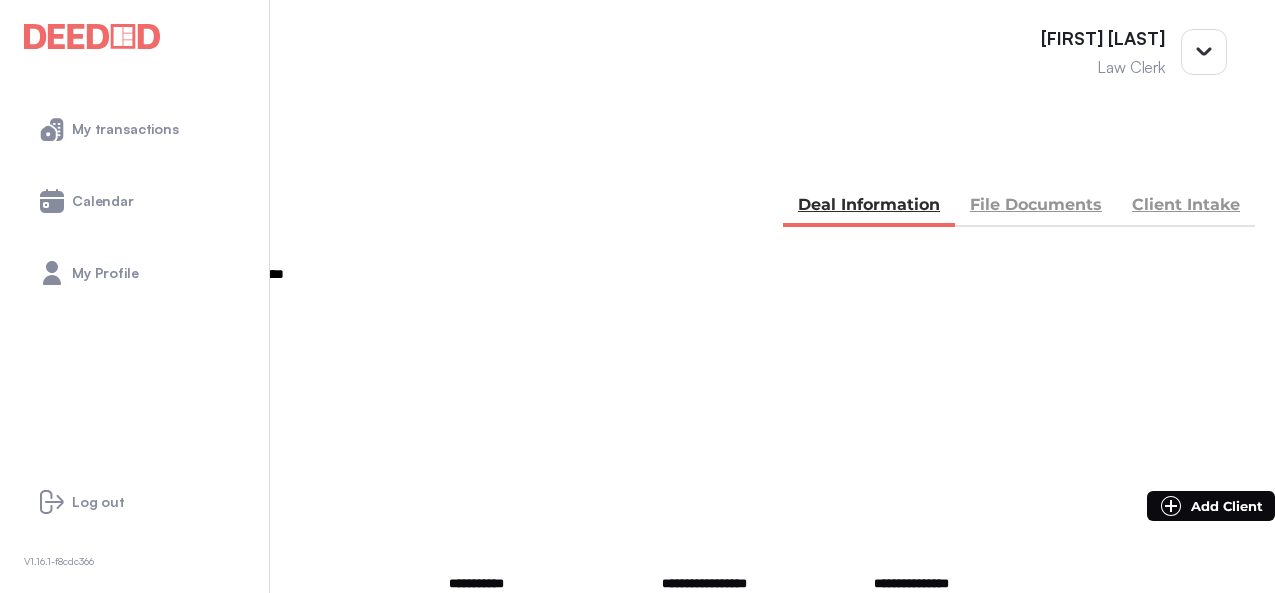 scroll, scrollTop: 0, scrollLeft: 0, axis: both 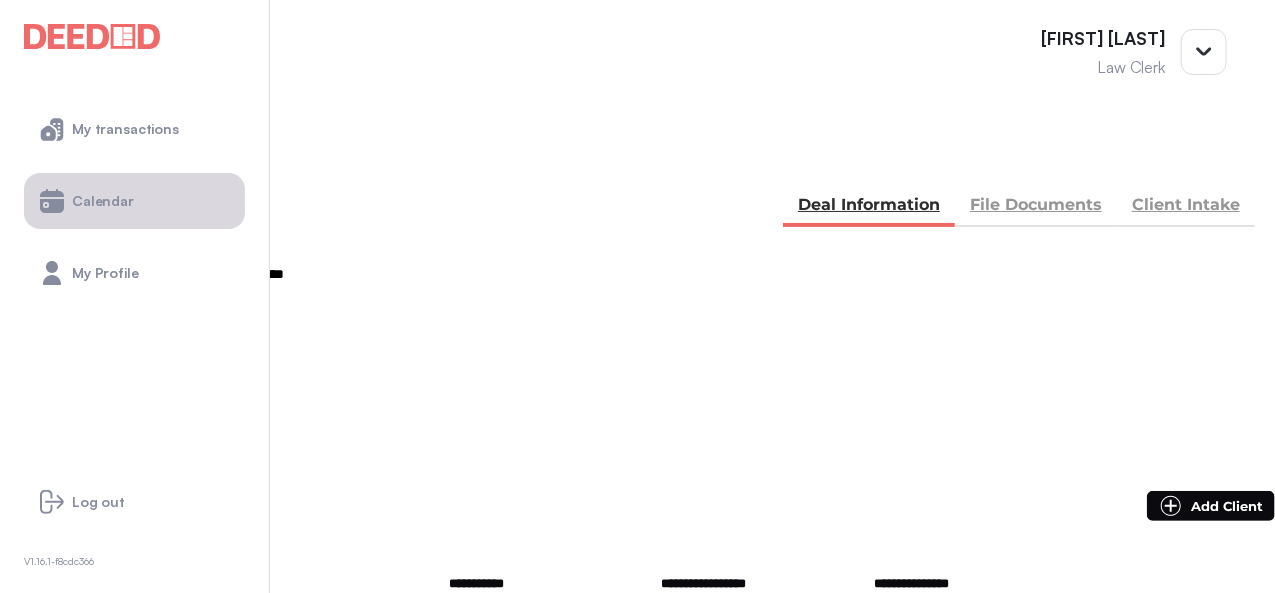 click on "Calendar" at bounding box center (134, 201) 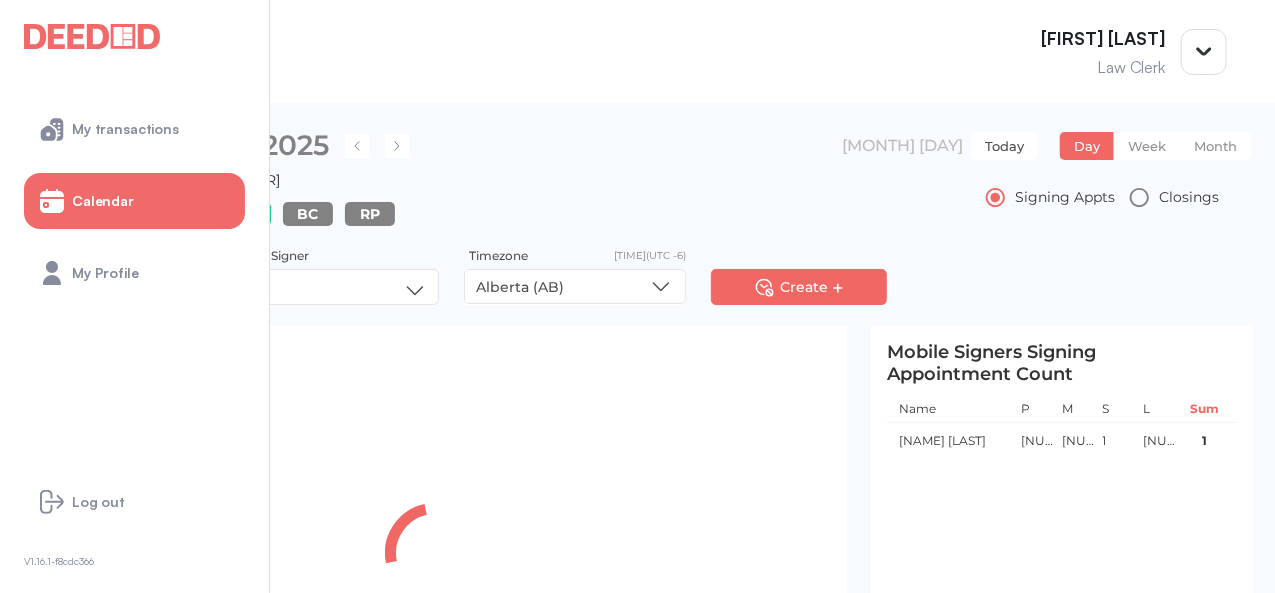 click on "Today" at bounding box center [1004, 146] 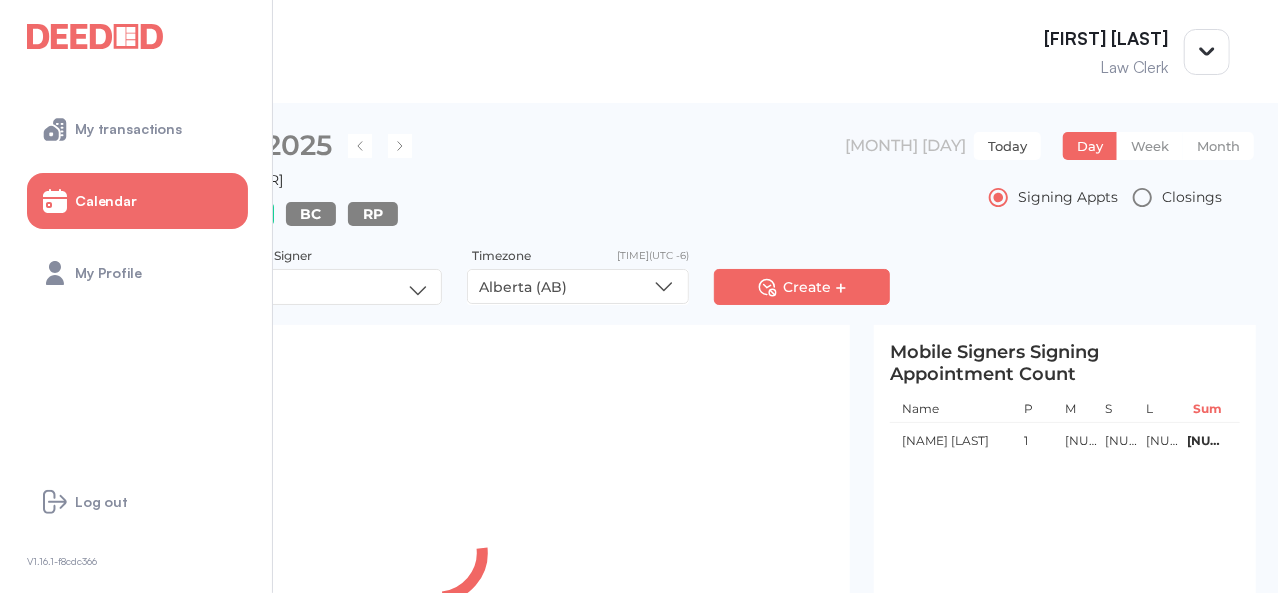 scroll, scrollTop: 105, scrollLeft: 0, axis: vertical 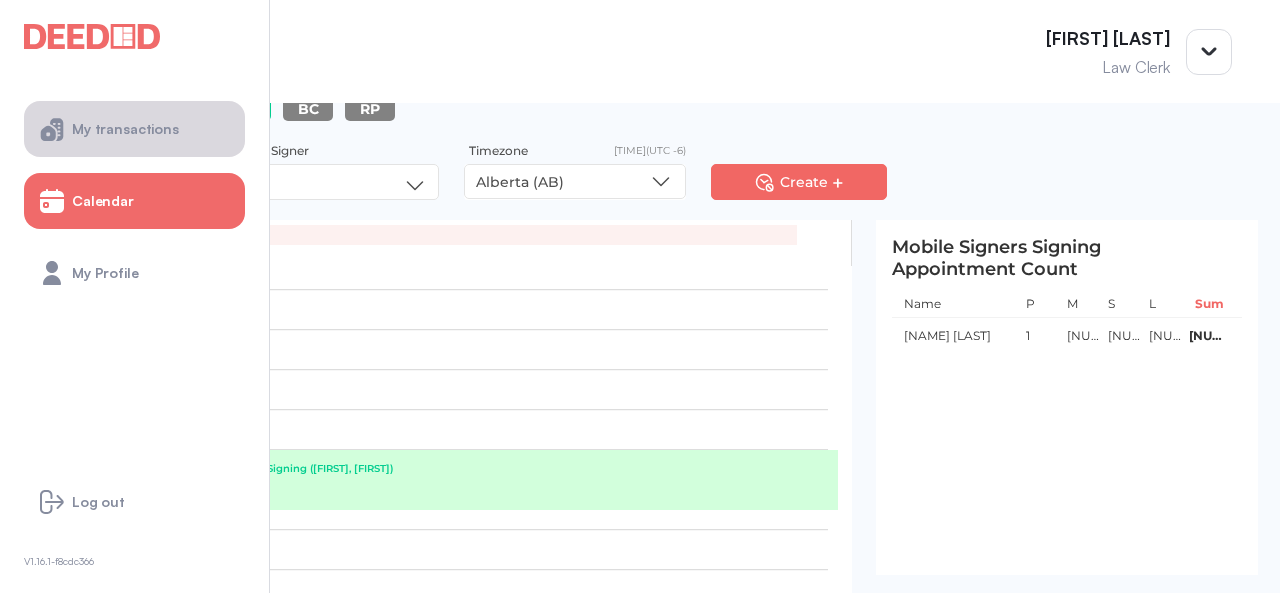 click on "My transactions" at bounding box center [134, 129] 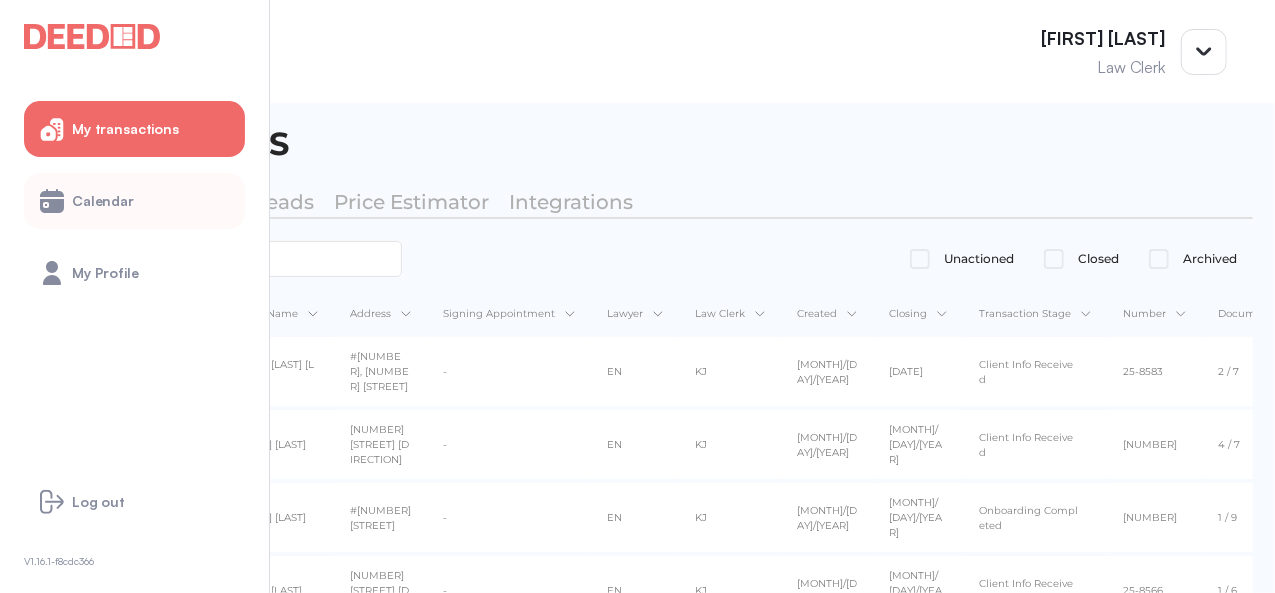 click at bounding box center [52, 201] 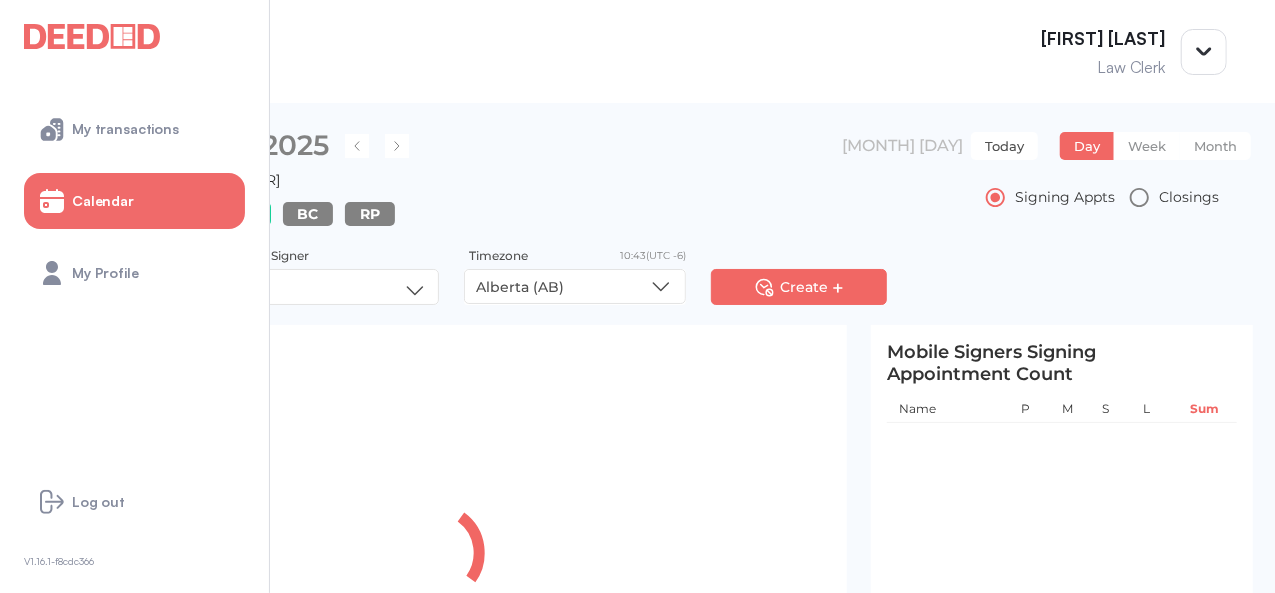click on "Today" at bounding box center (1004, 146) 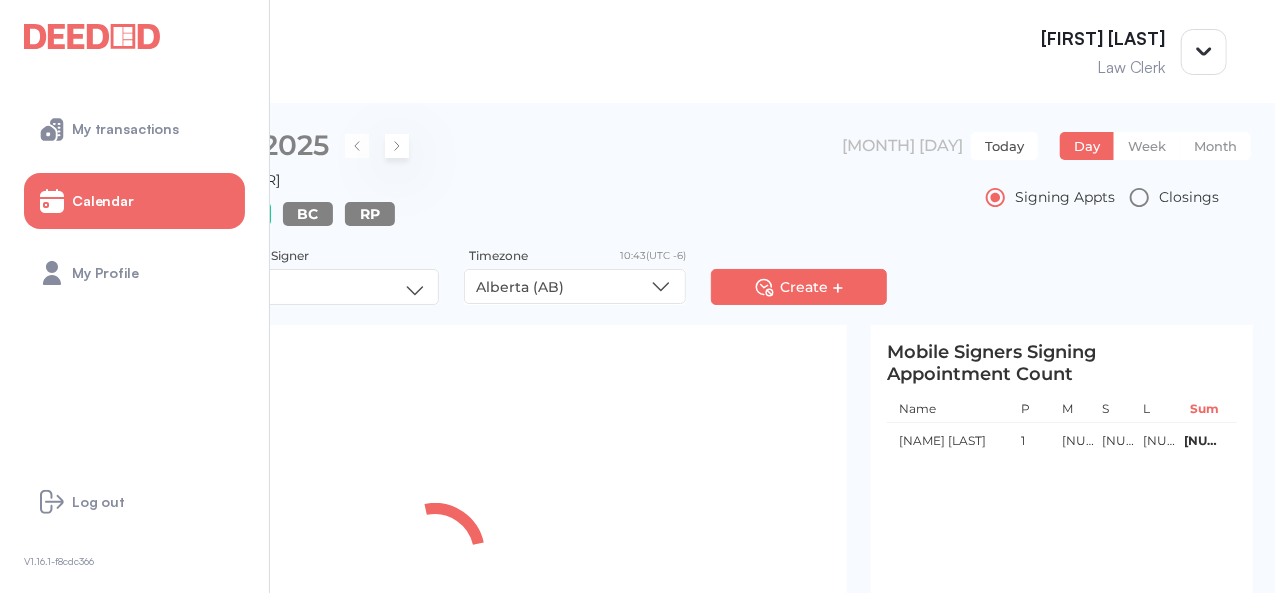 click at bounding box center (397, 146) 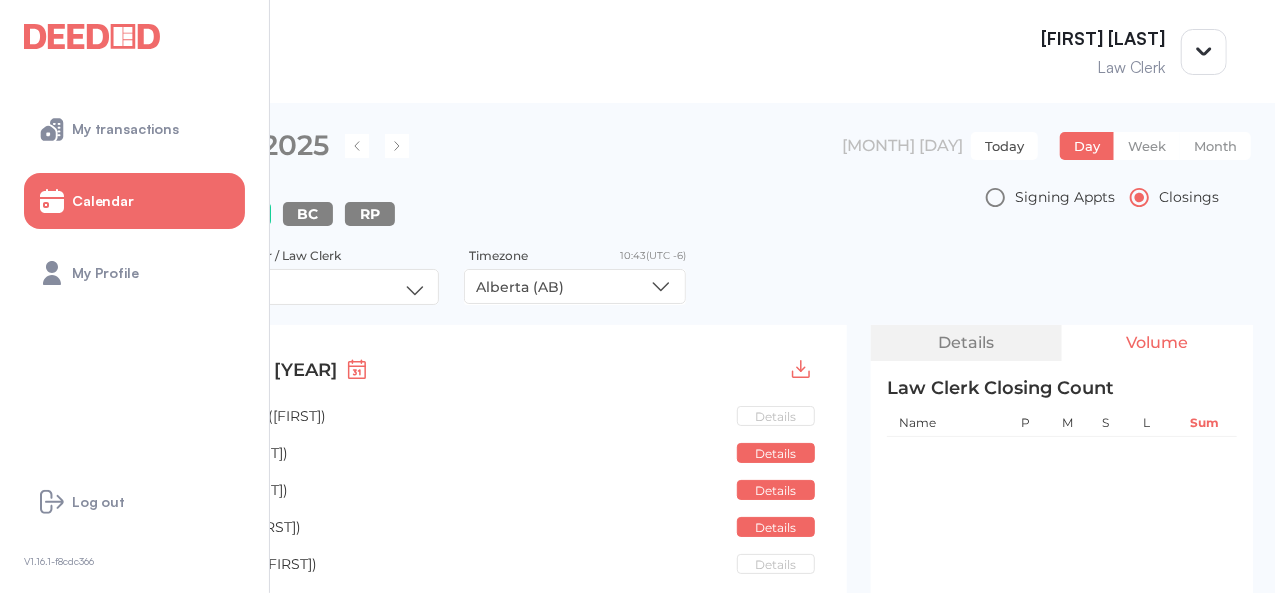 scroll, scrollTop: 200, scrollLeft: 0, axis: vertical 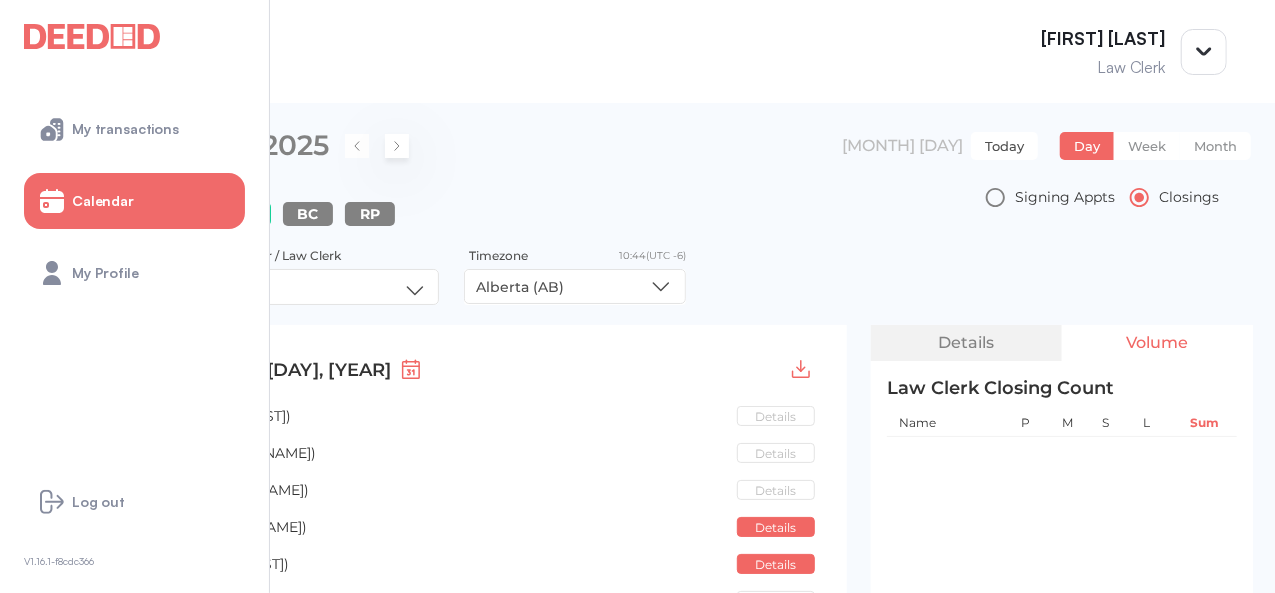 click at bounding box center [397, 146] 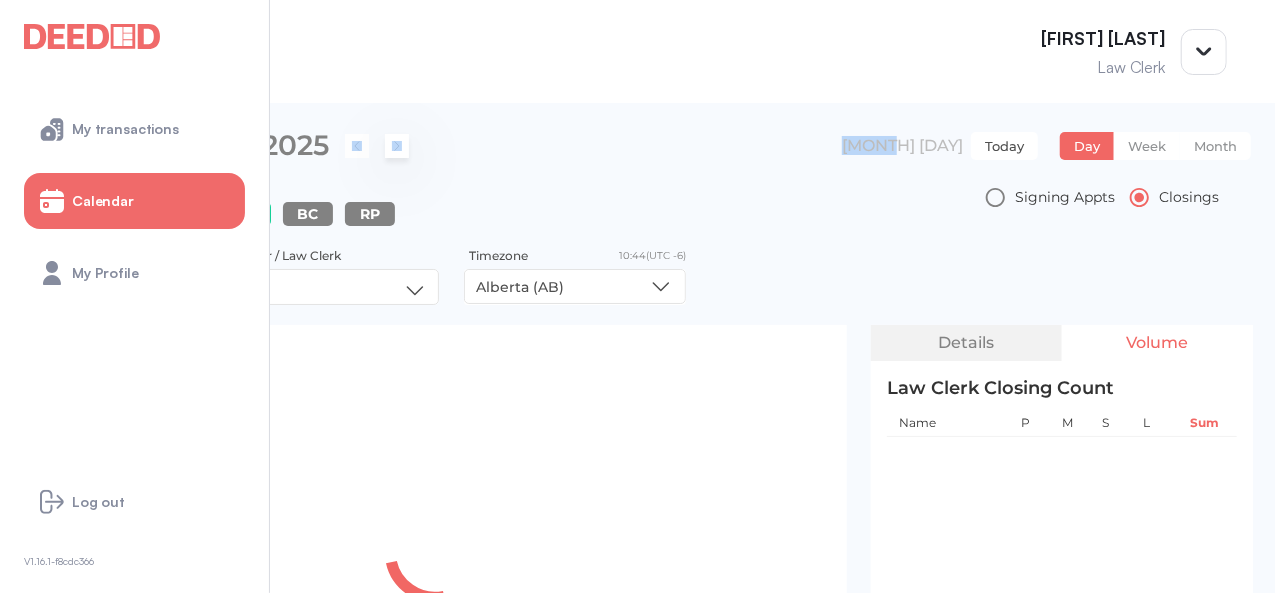 click at bounding box center [397, 146] 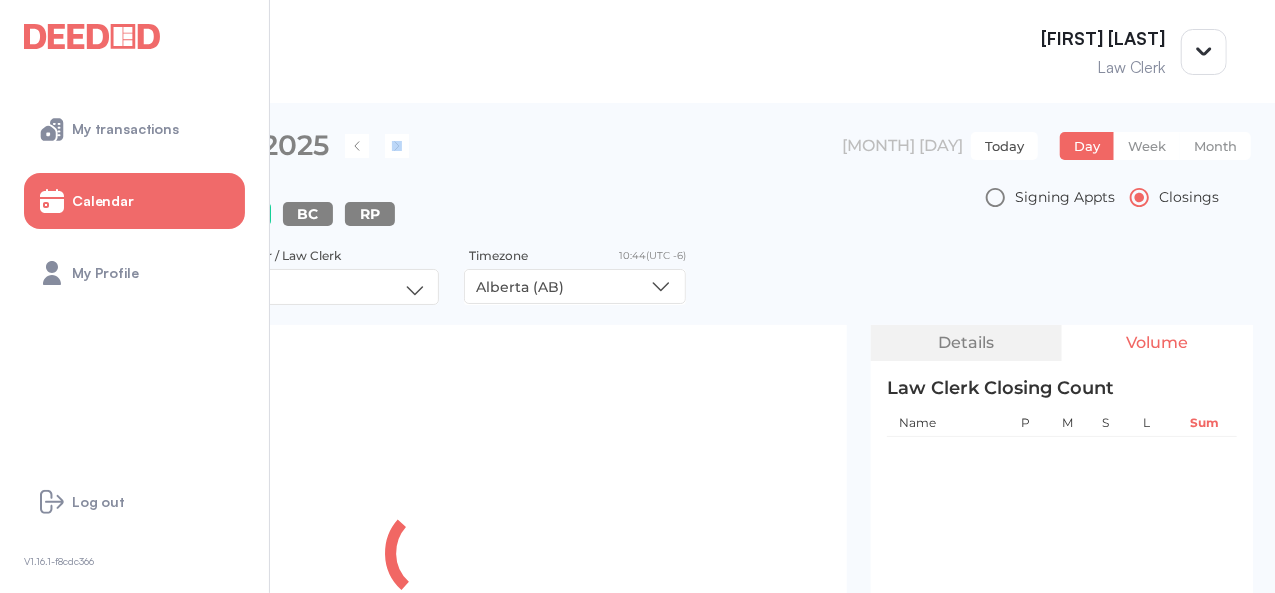 drag, startPoint x: 564, startPoint y: 139, endPoint x: 570, endPoint y: 157, distance: 18.973665 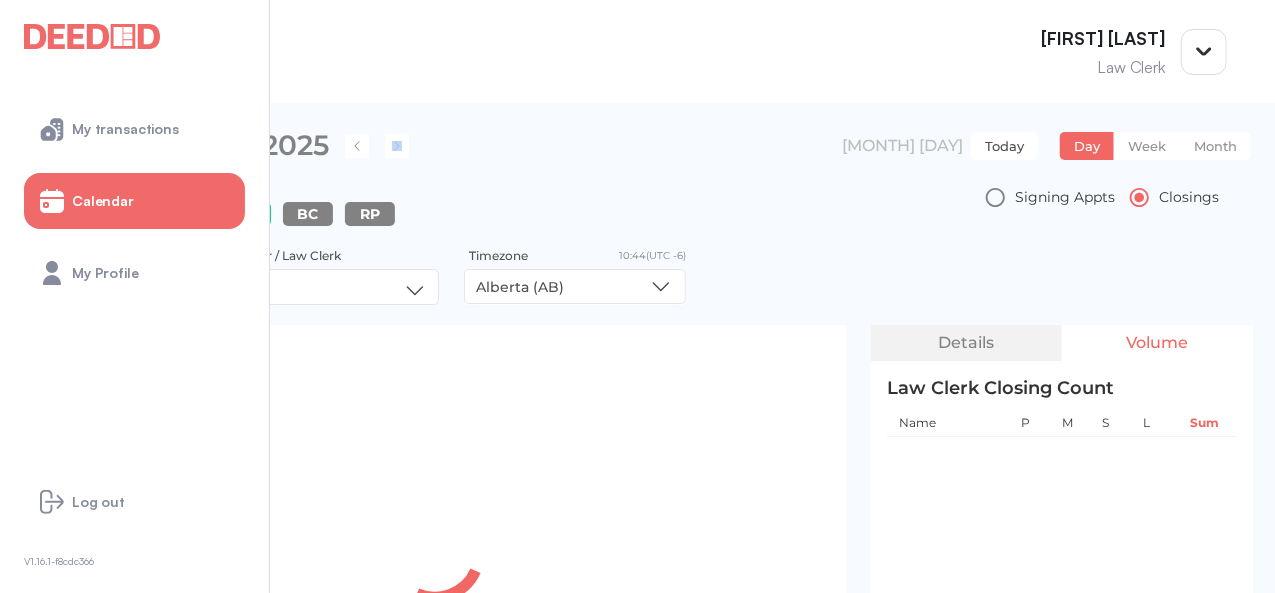 click on "**********" at bounding box center [647, 158] 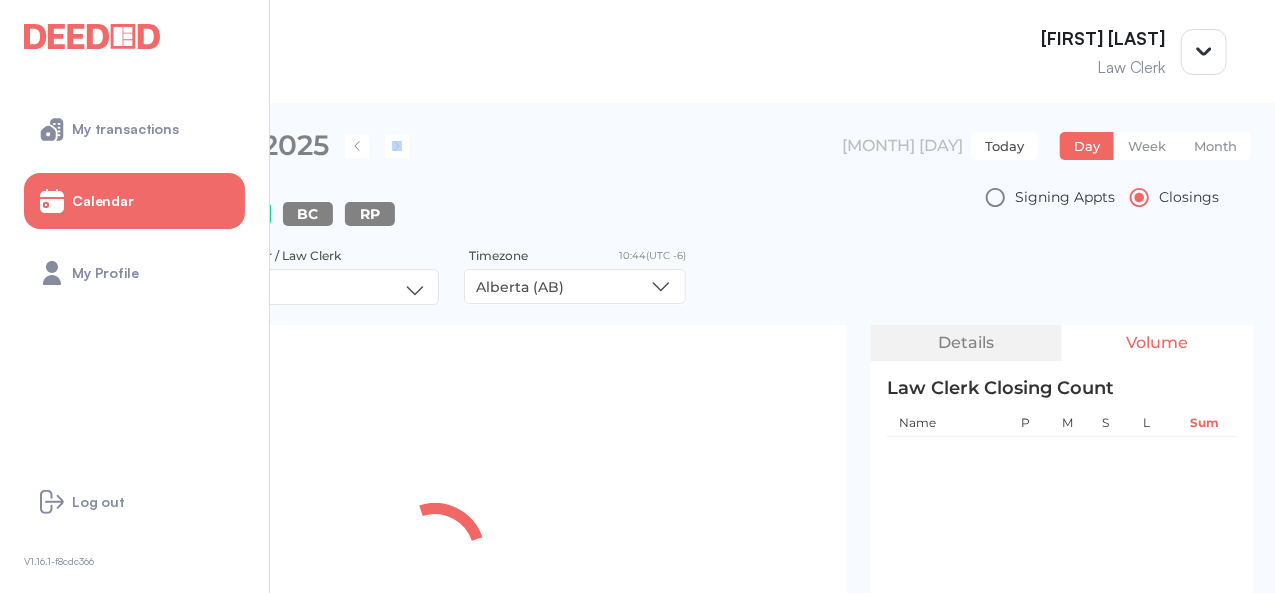 click at bounding box center [397, 146] 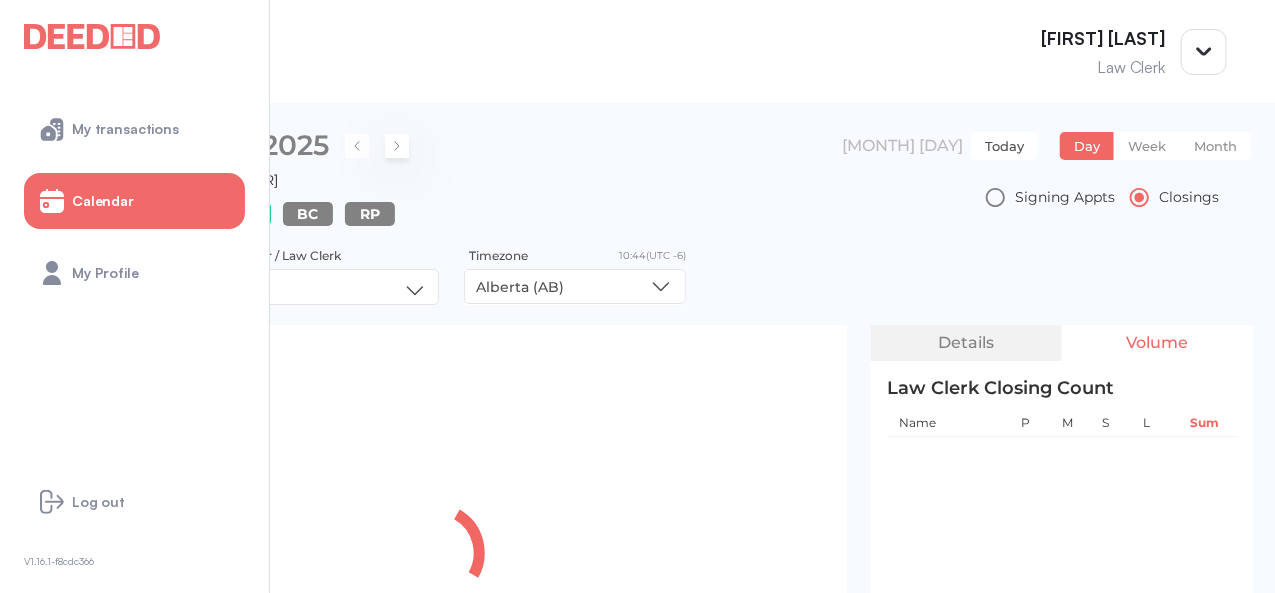 click at bounding box center (397, 146) 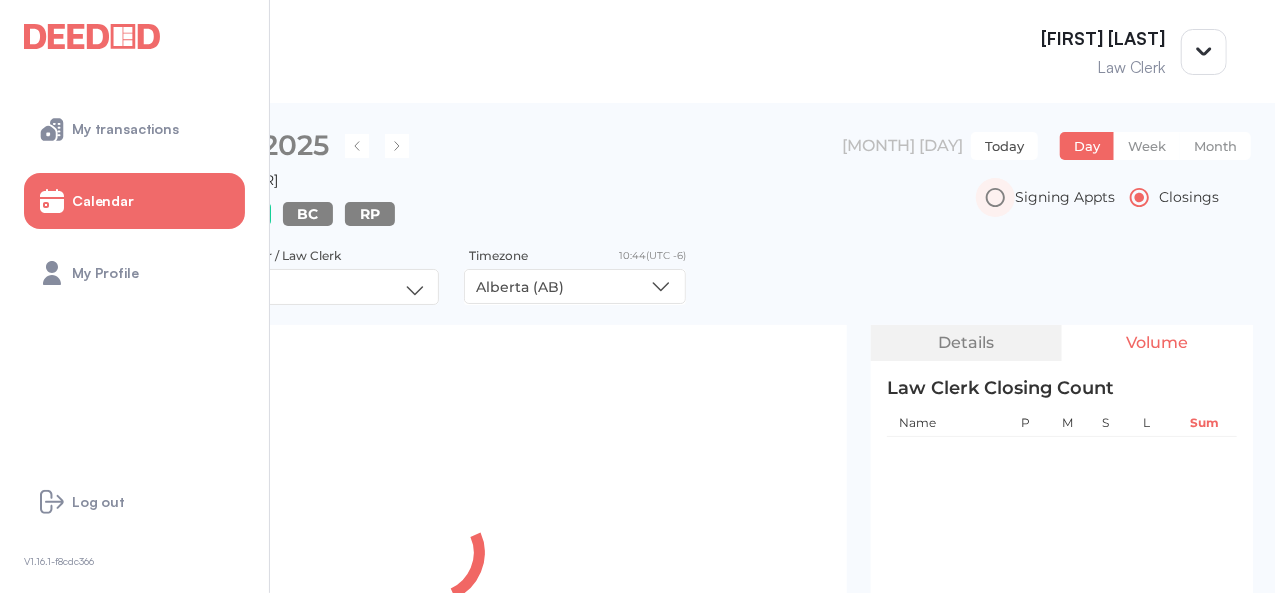 click on "Signing Appts" at bounding box center (1065, 197) 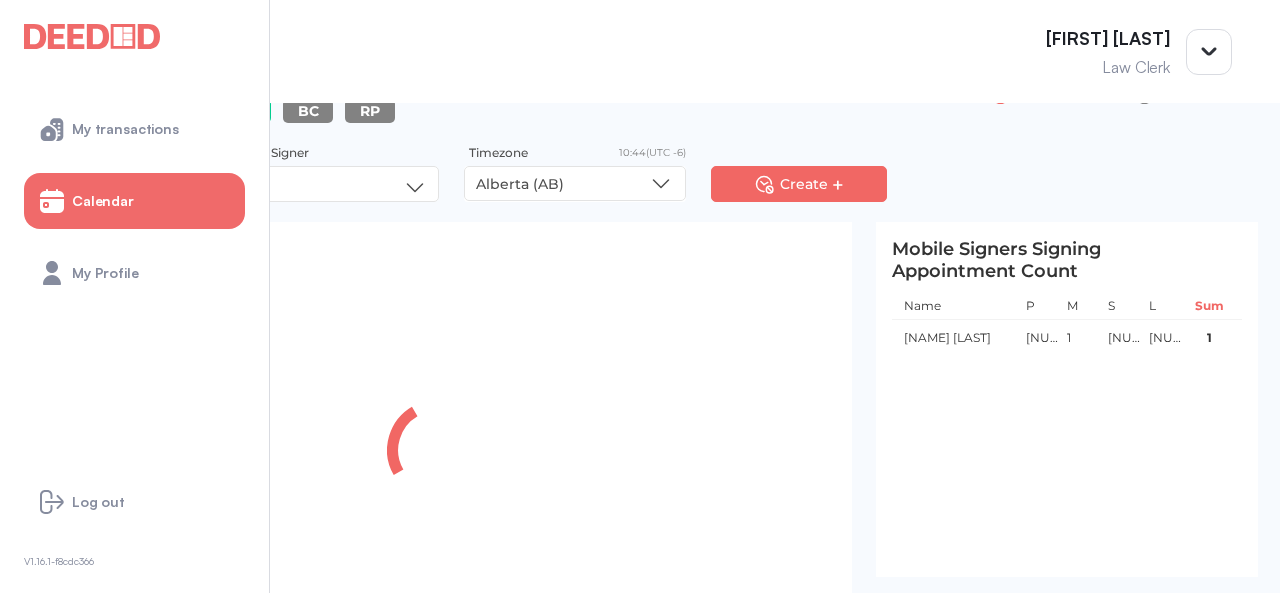 scroll, scrollTop: 105, scrollLeft: 0, axis: vertical 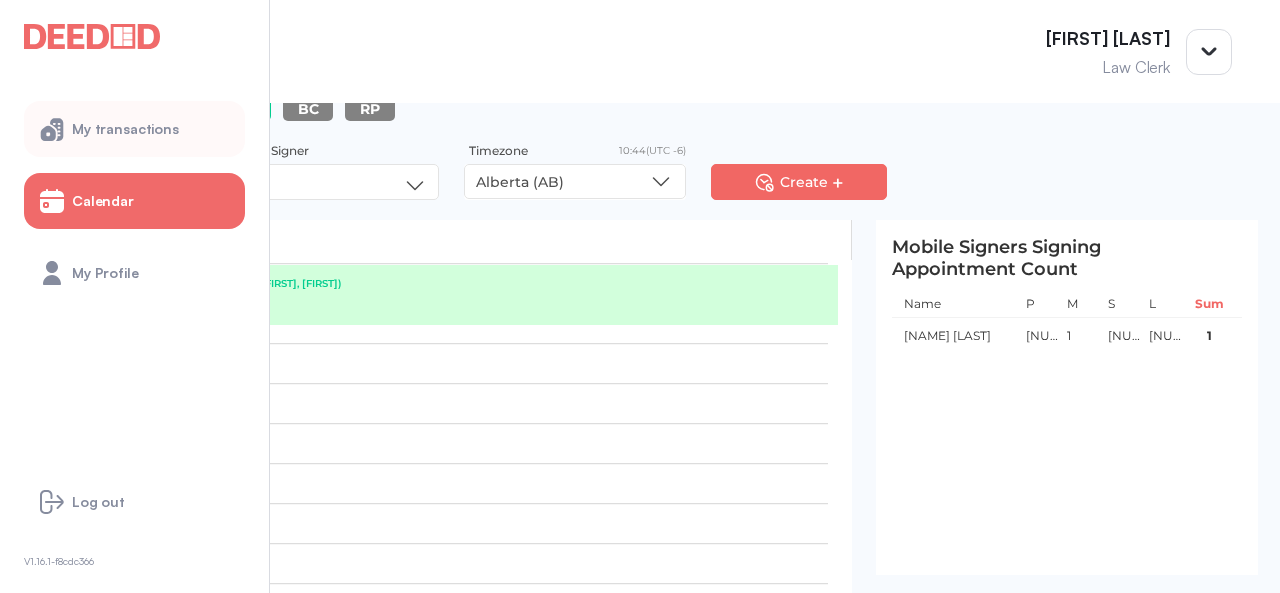 drag, startPoint x: 148, startPoint y: 147, endPoint x: 210, endPoint y: 168, distance: 65.459915 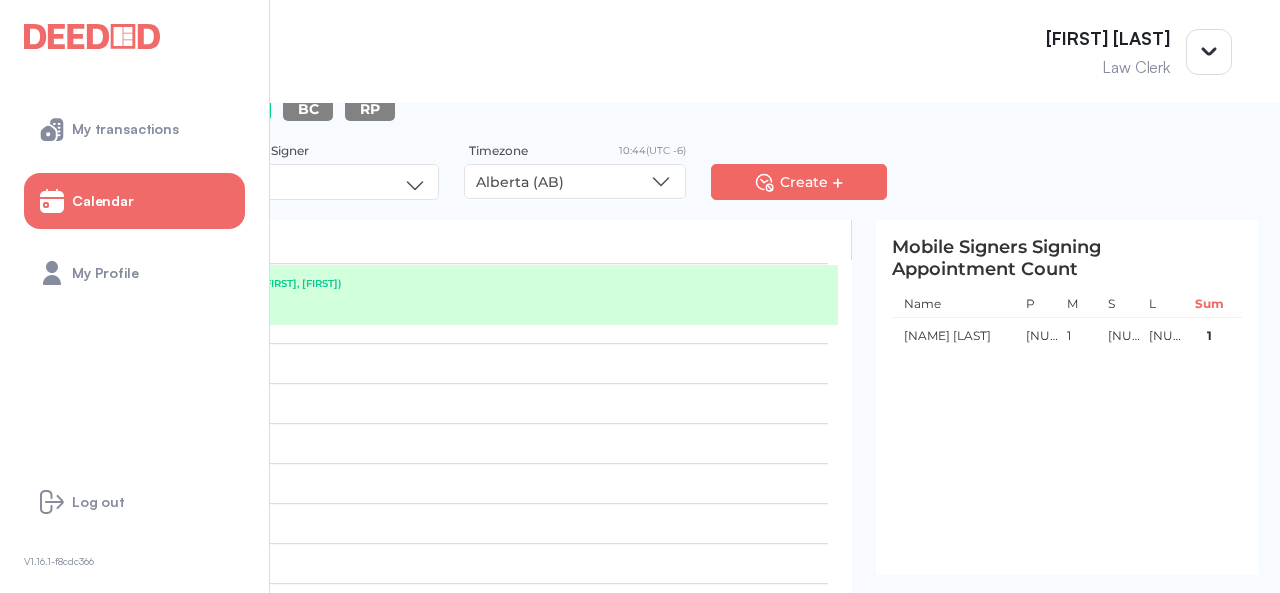 click on "My transactions" at bounding box center (134, 129) 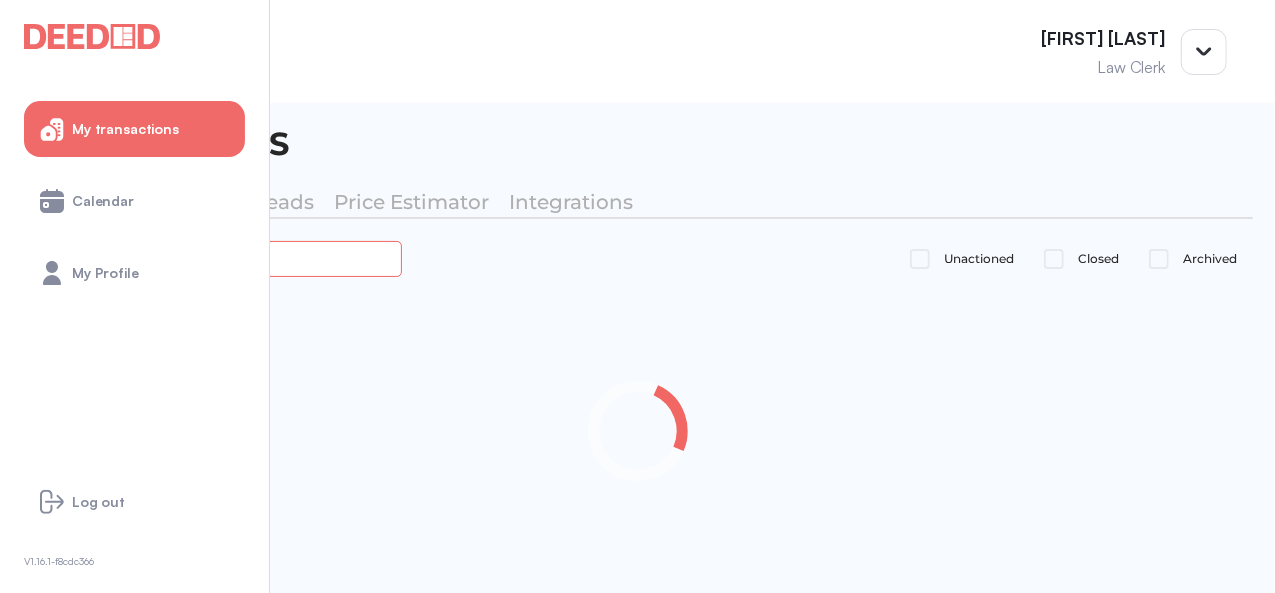 click at bounding box center (224, 258) 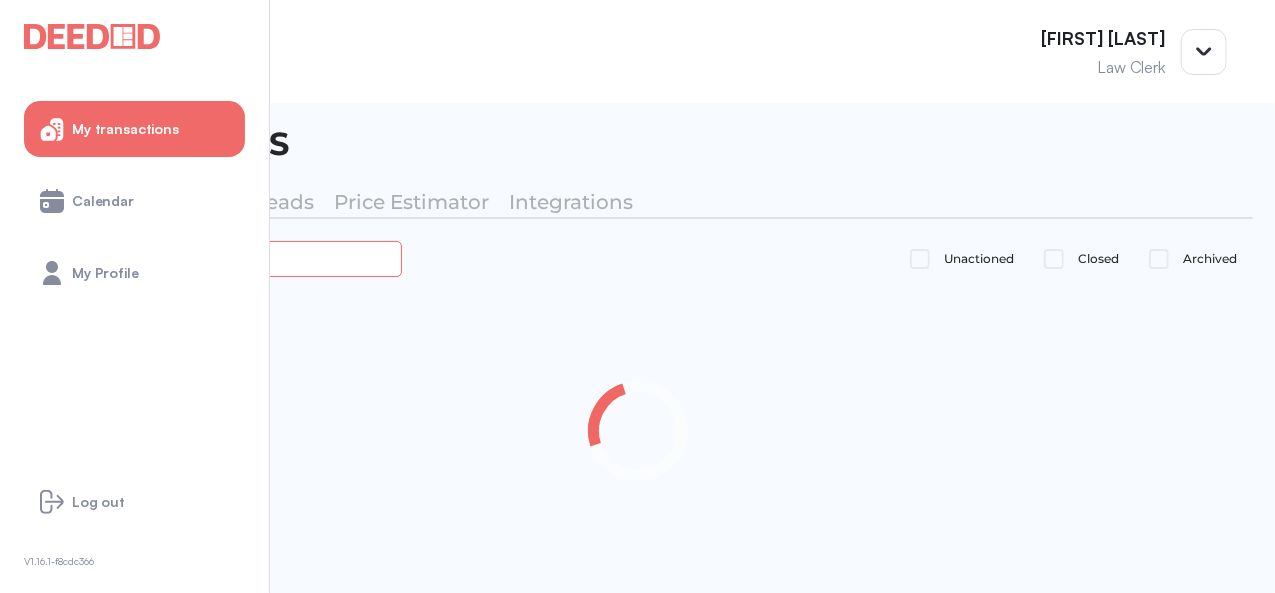 type on "******" 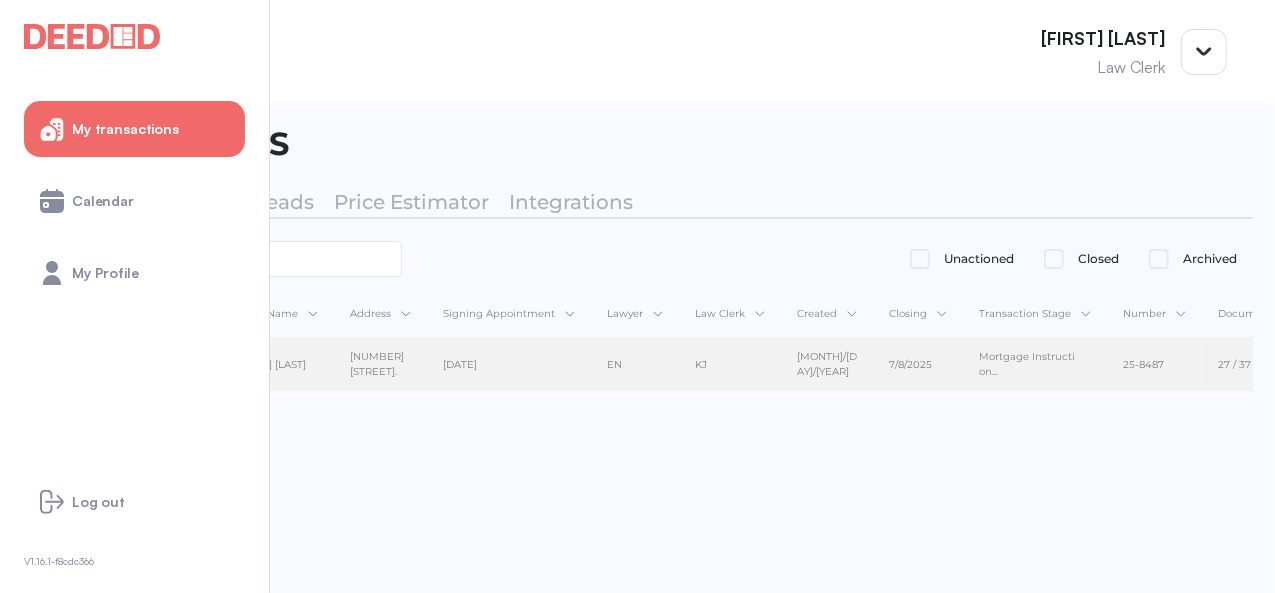 click on "[NAME] [LAST] [NAME] [LAST]" at bounding box center (276, 365) 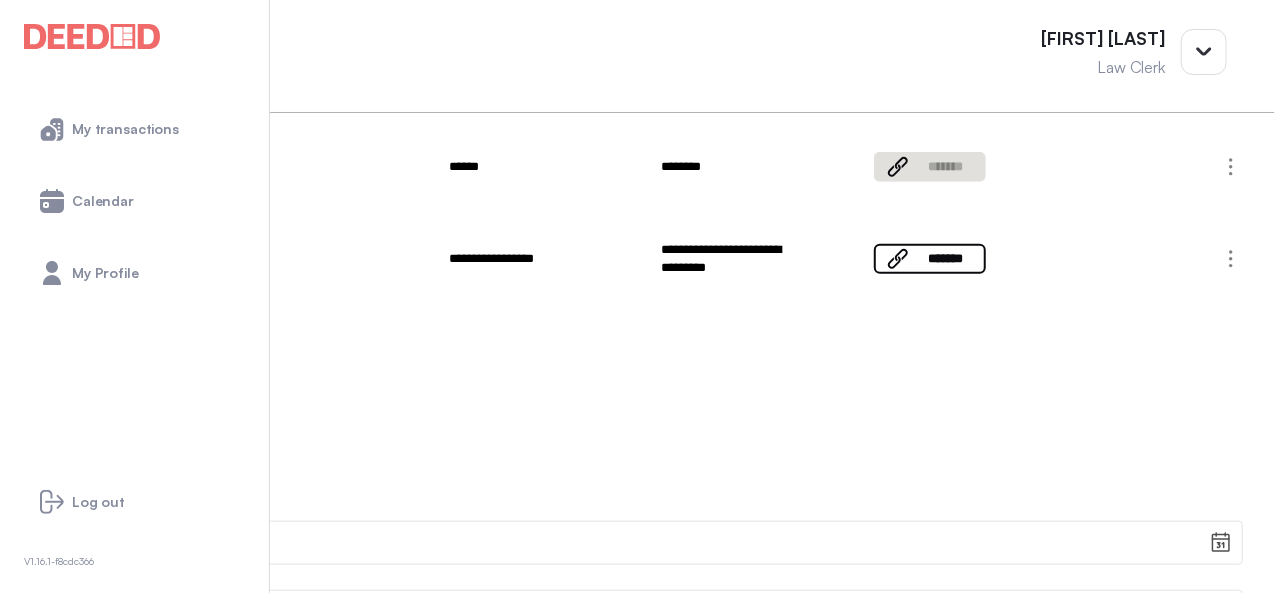 scroll, scrollTop: 800, scrollLeft: 0, axis: vertical 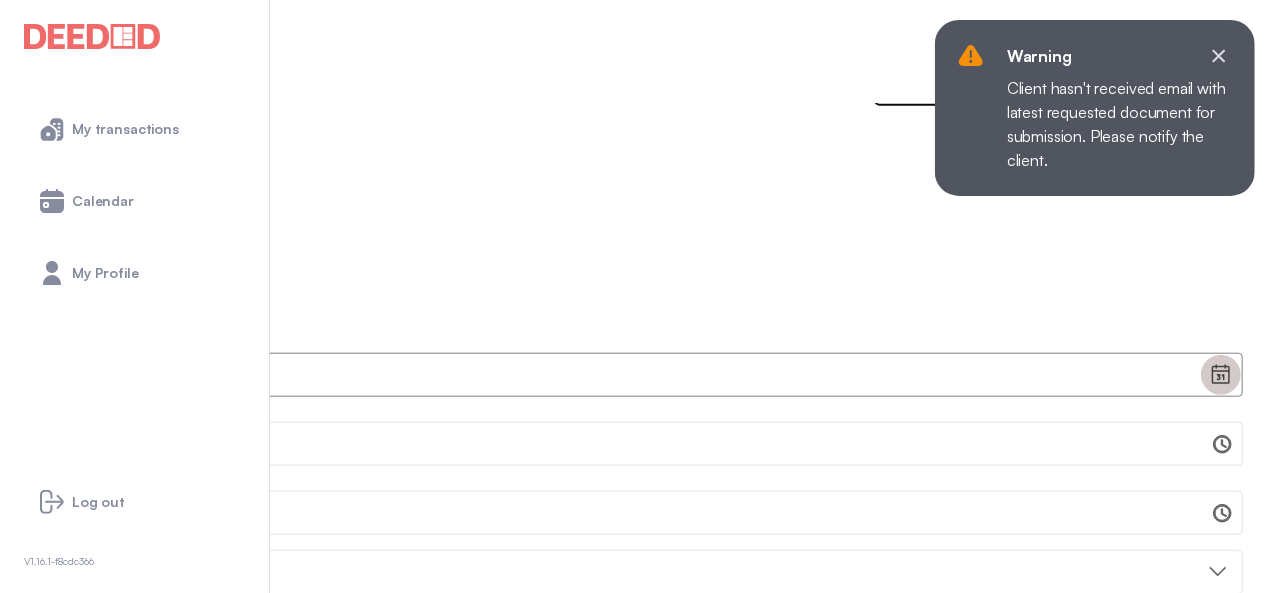 click at bounding box center (1221, 375) 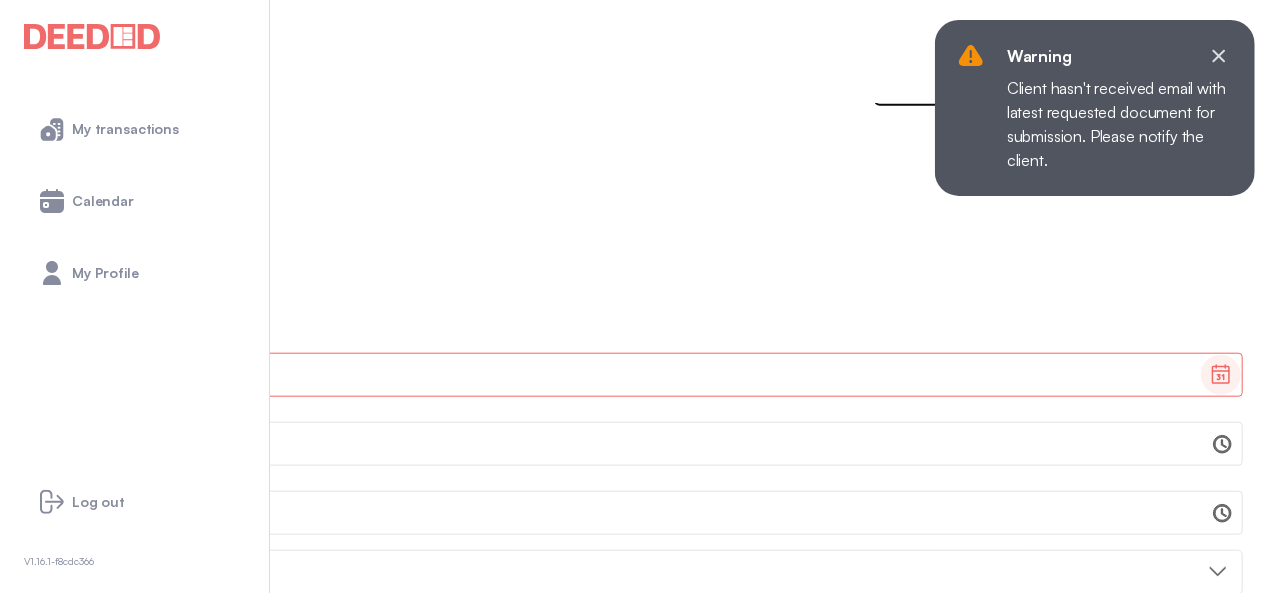 click on "7" at bounding box center [390, 4335] 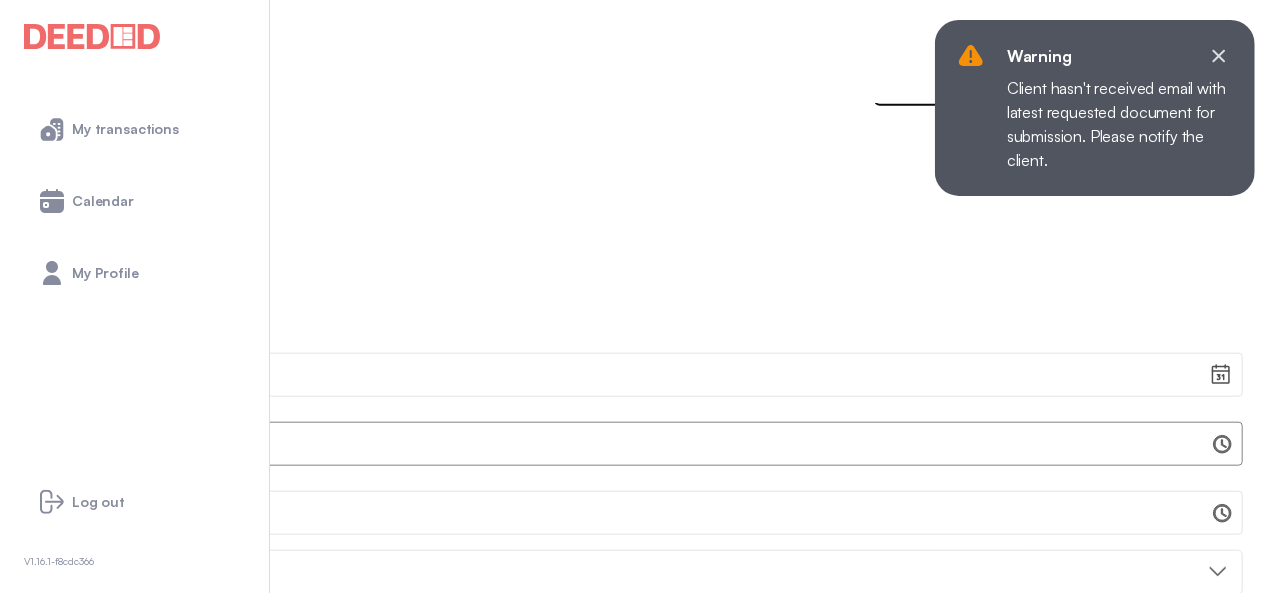 click on "********" at bounding box center [598, 444] 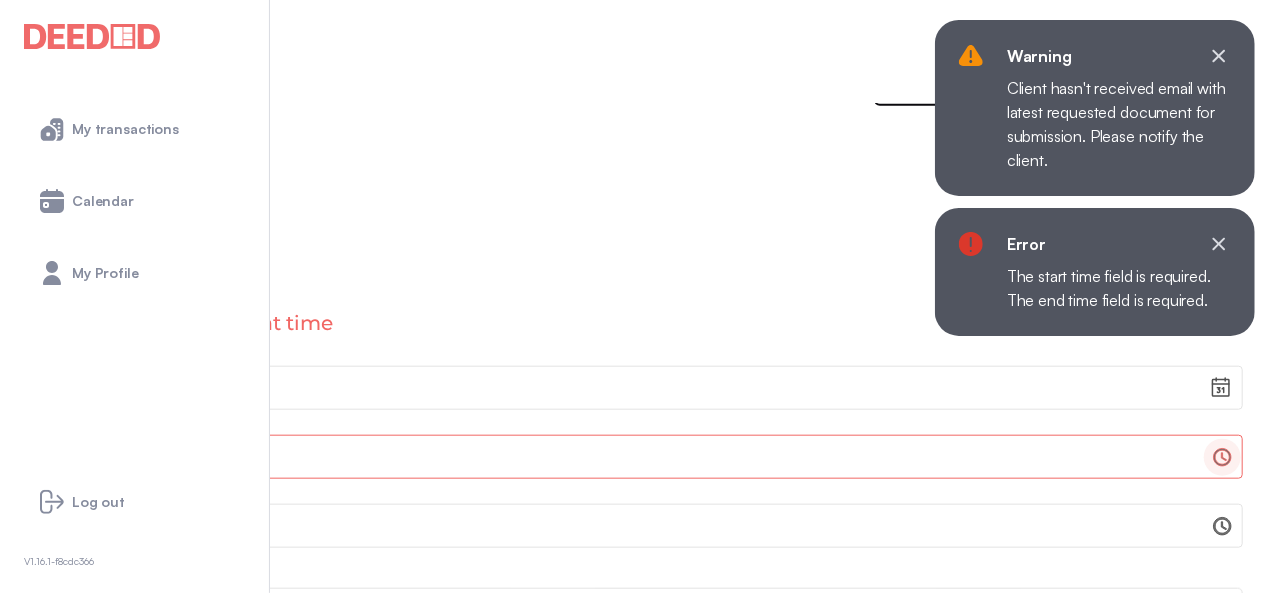 scroll, scrollTop: 6503, scrollLeft: 0, axis: vertical 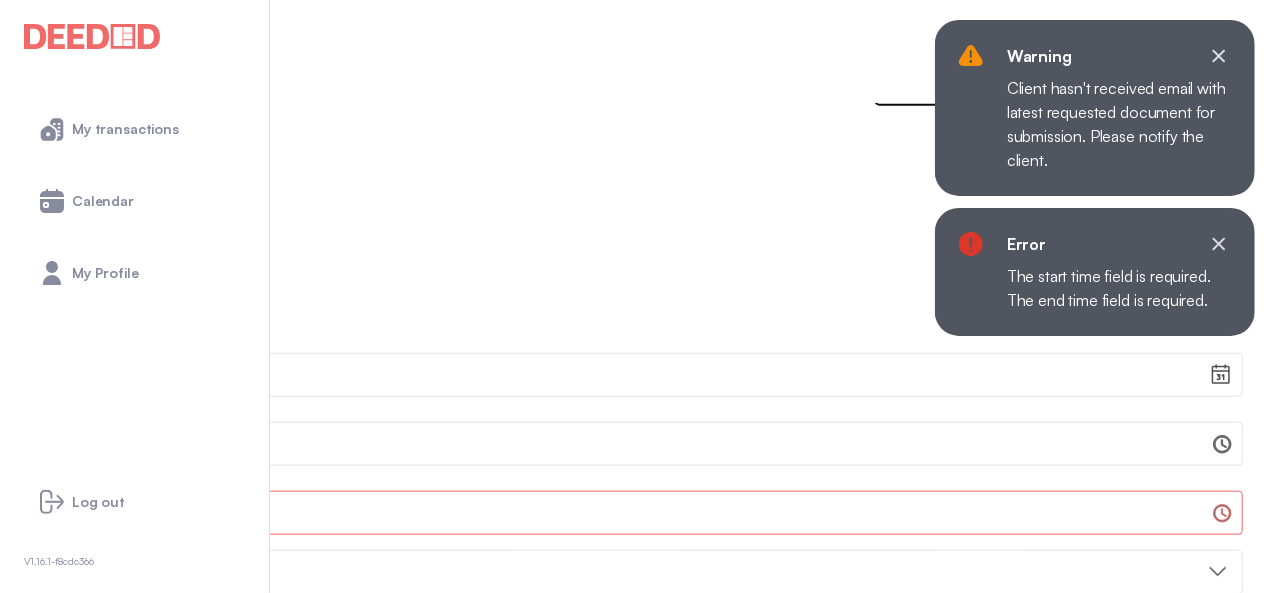 click on "********" at bounding box center (598, 513) 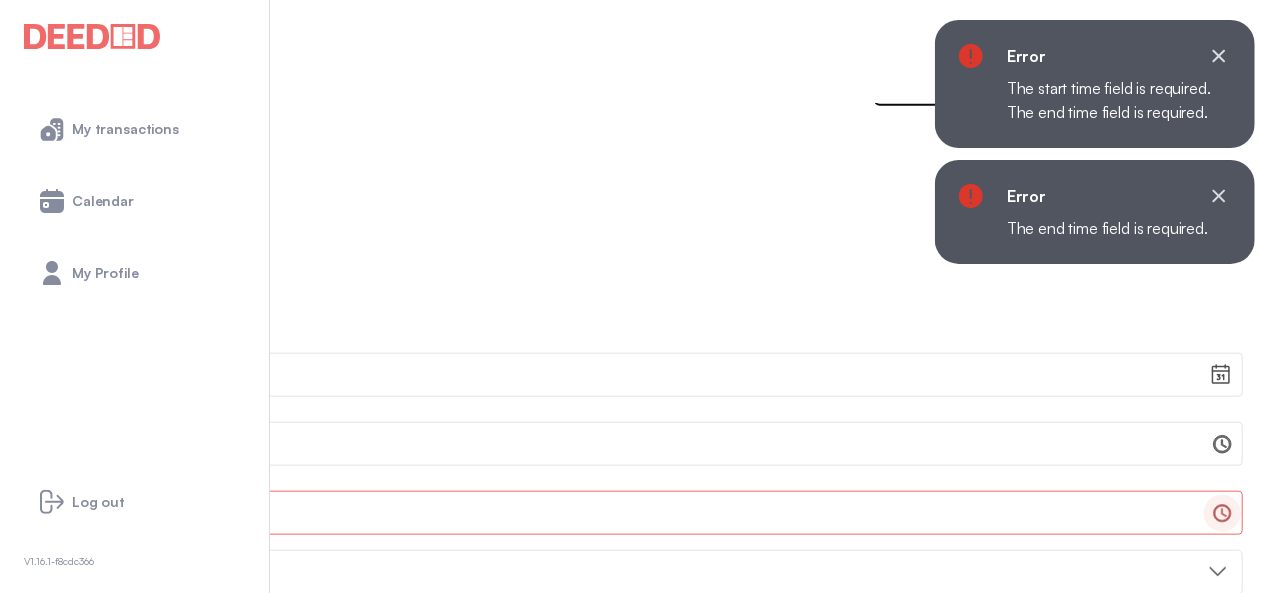 scroll, scrollTop: 6900, scrollLeft: 0, axis: vertical 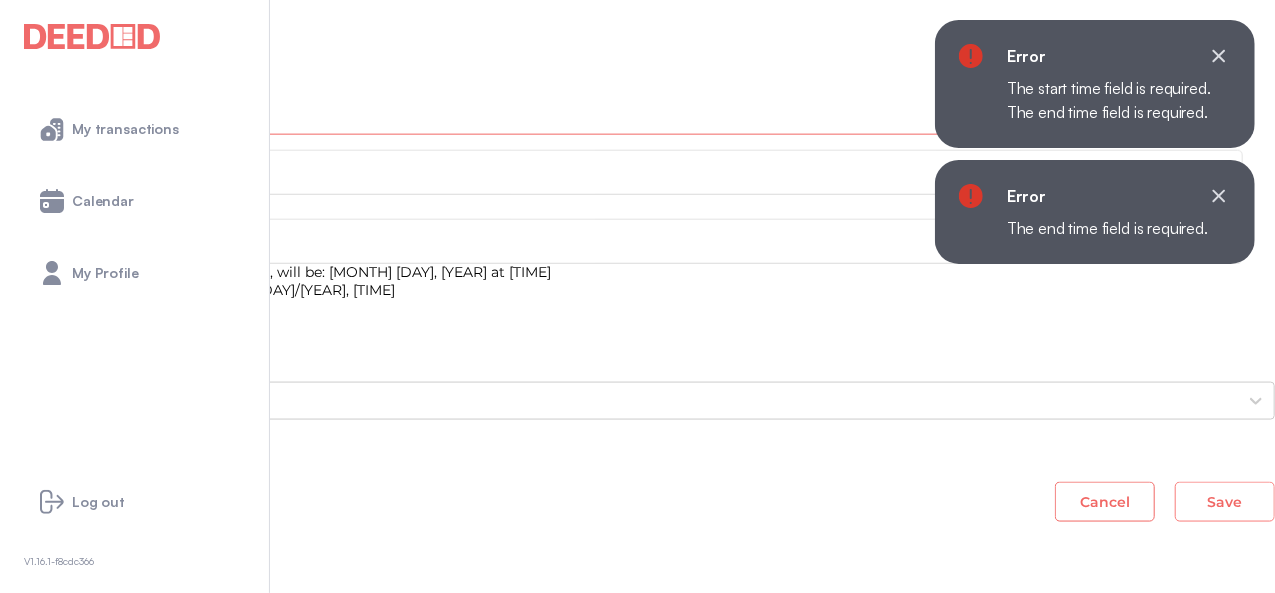 drag, startPoint x: 1190, startPoint y: 509, endPoint x: 1161, endPoint y: 528, distance: 34.669872 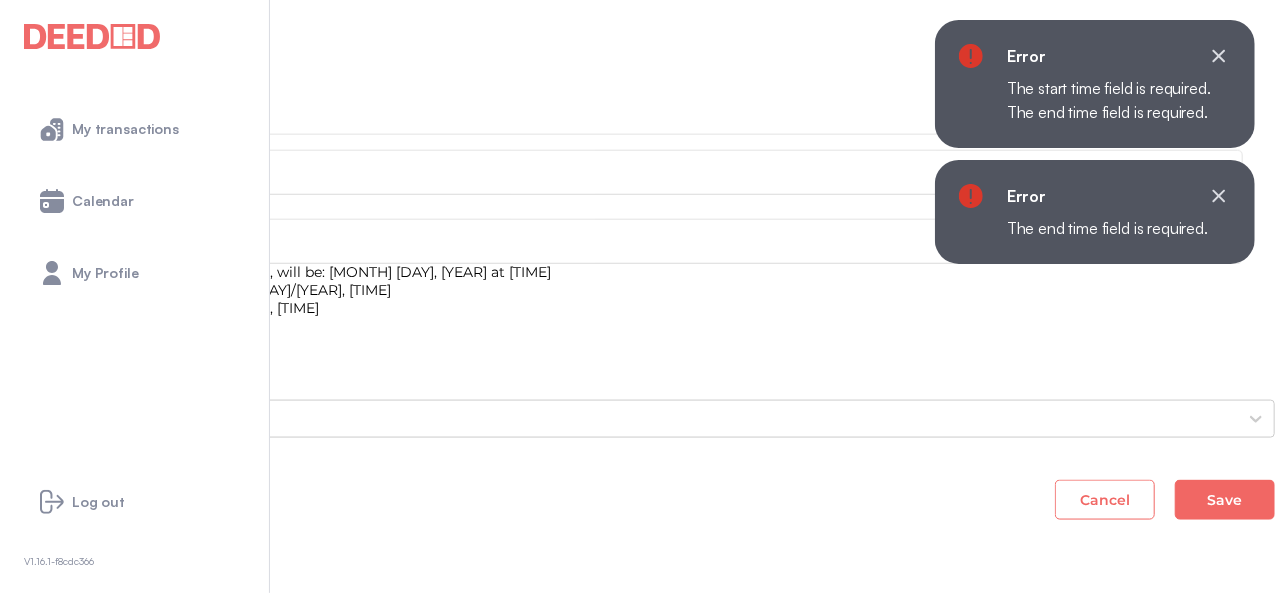 click on "error The end time field is required." at bounding box center (1095, 84) 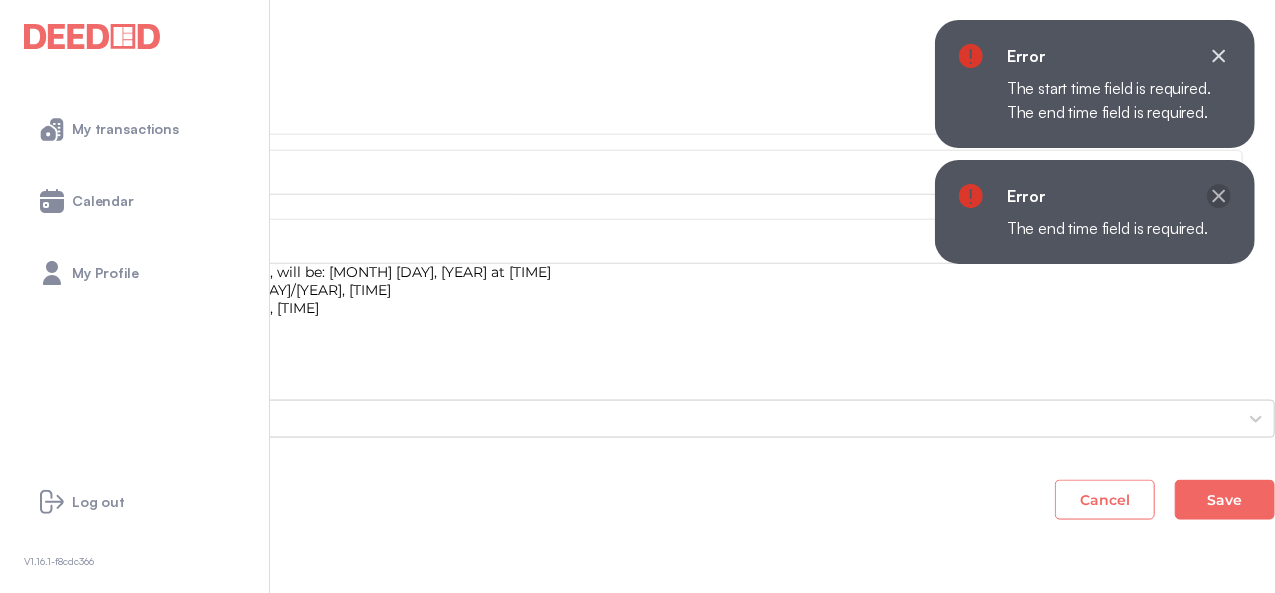drag, startPoint x: 1227, startPoint y: 229, endPoint x: 961, endPoint y: 240, distance: 266.22736 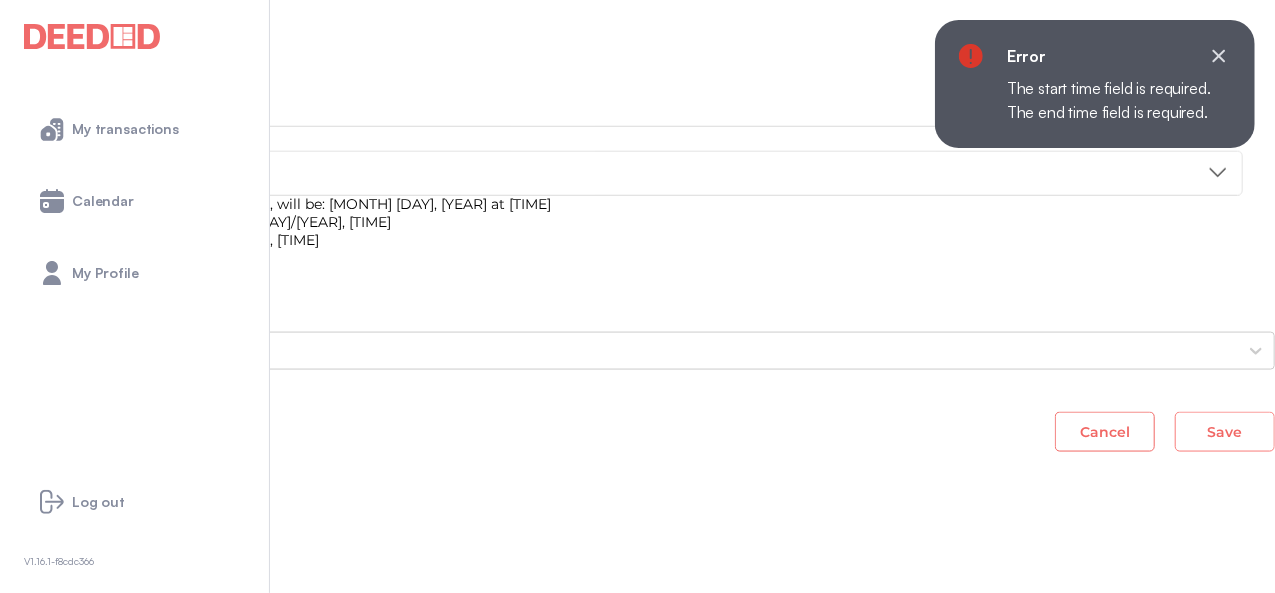 scroll, scrollTop: 1300, scrollLeft: 0, axis: vertical 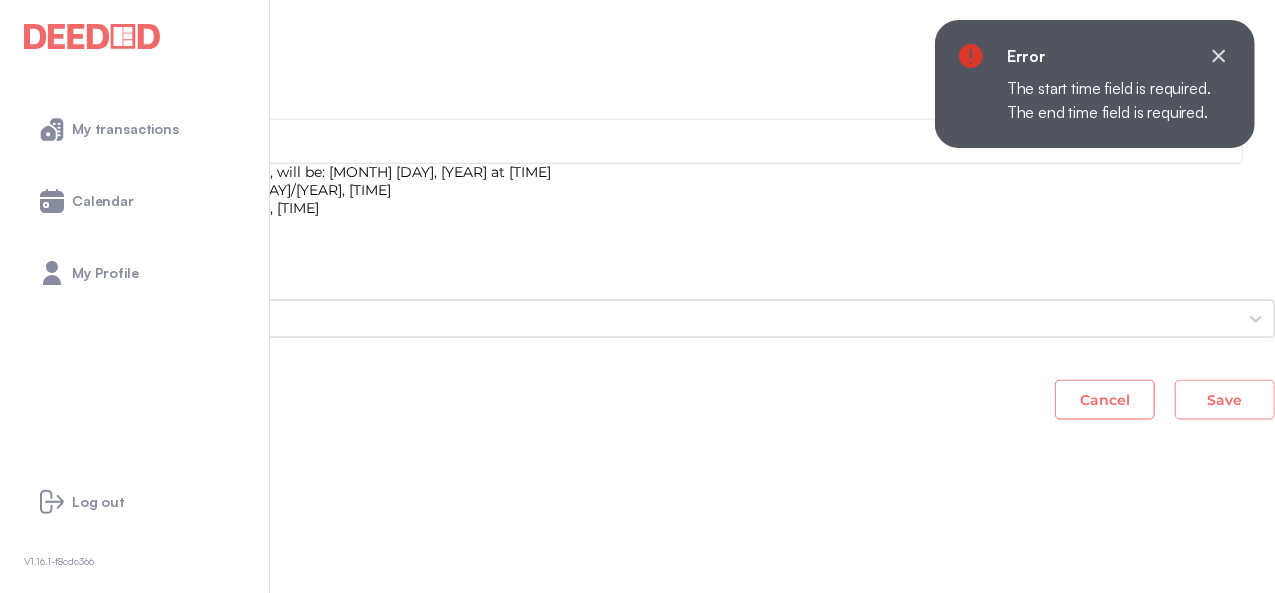 click on "Save" at bounding box center [1225, 400] 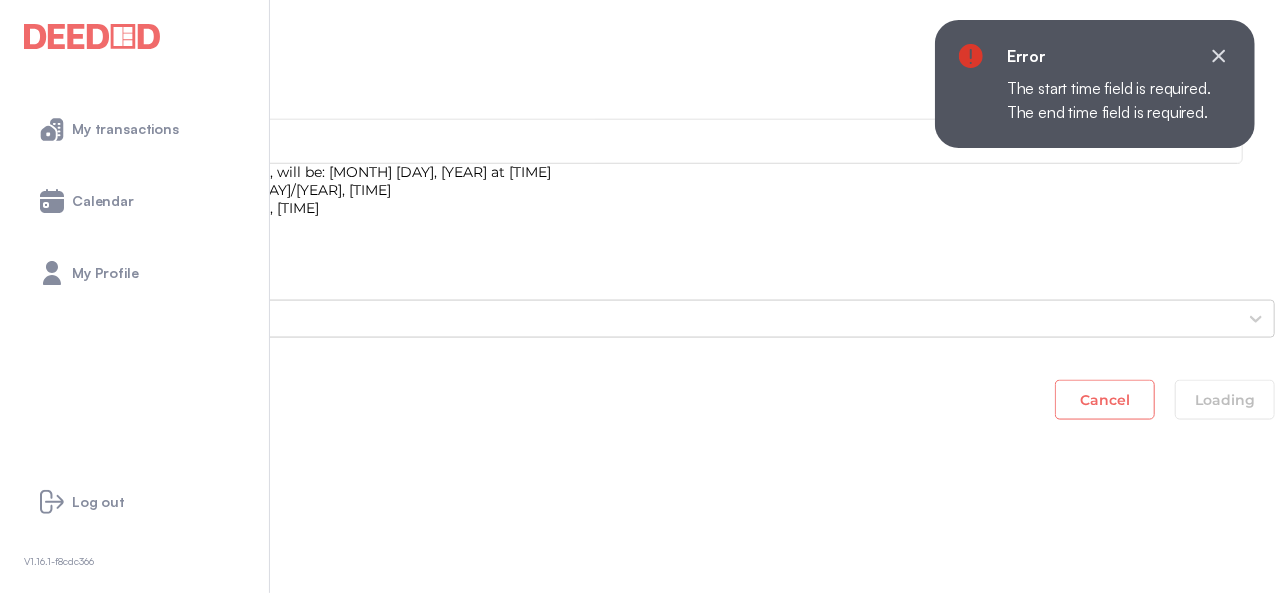 click at bounding box center [1219, 56] 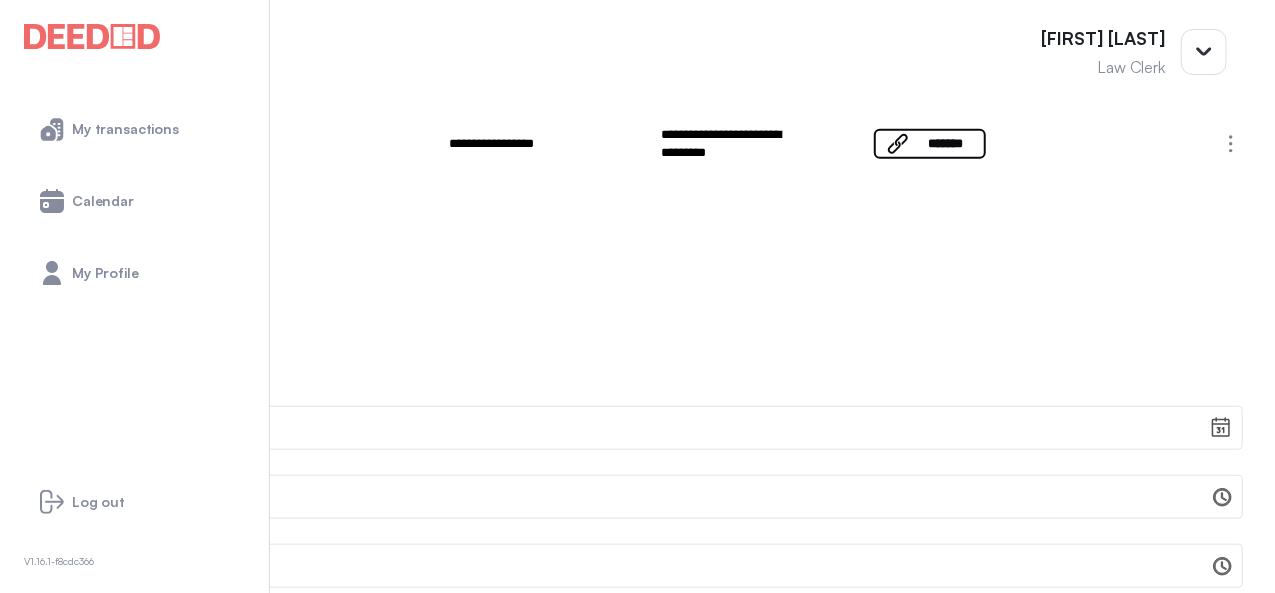 scroll, scrollTop: 700, scrollLeft: 0, axis: vertical 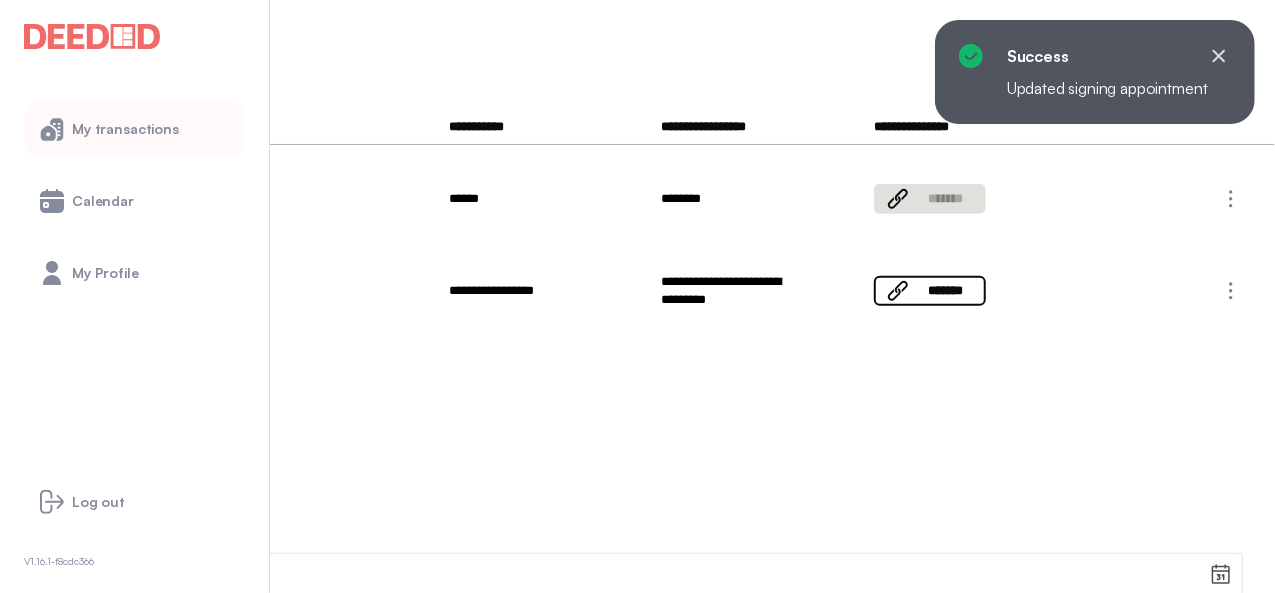 drag, startPoint x: 107, startPoint y: 154, endPoint x: 129, endPoint y: 138, distance: 27.202942 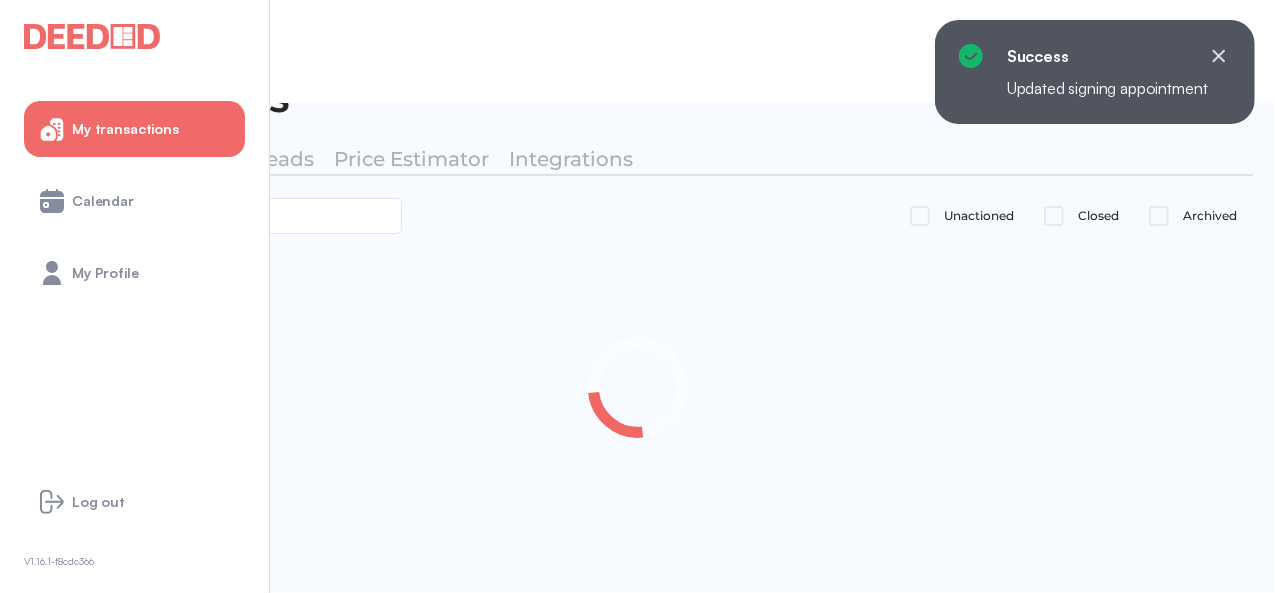 scroll, scrollTop: 43, scrollLeft: 0, axis: vertical 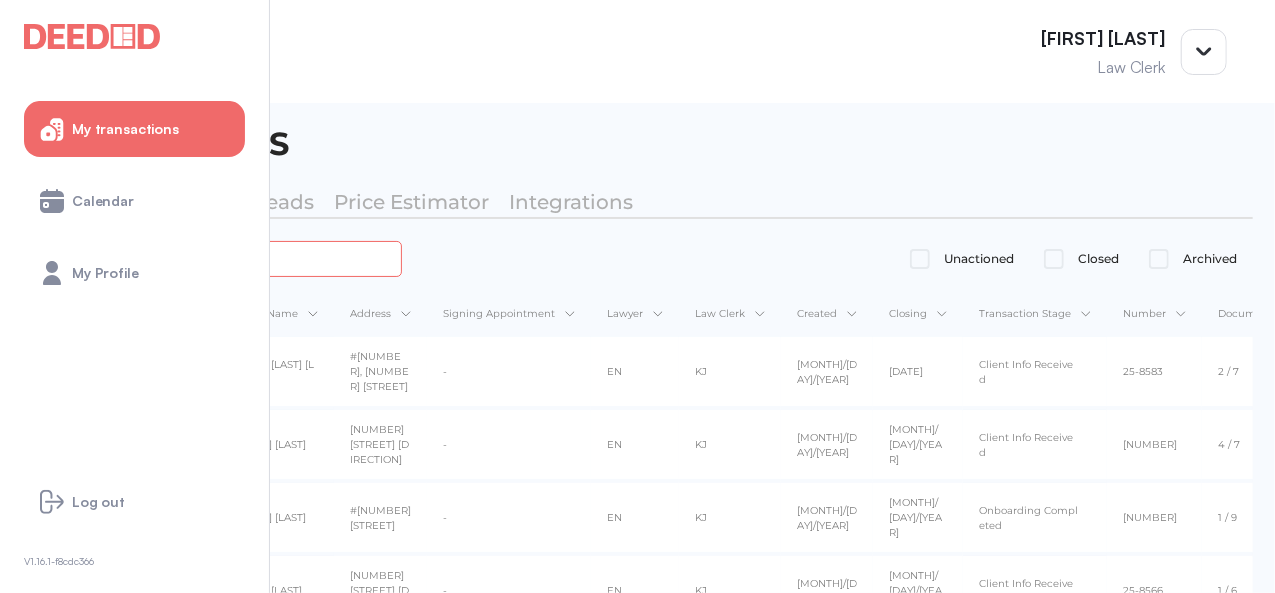 click at bounding box center [224, 258] 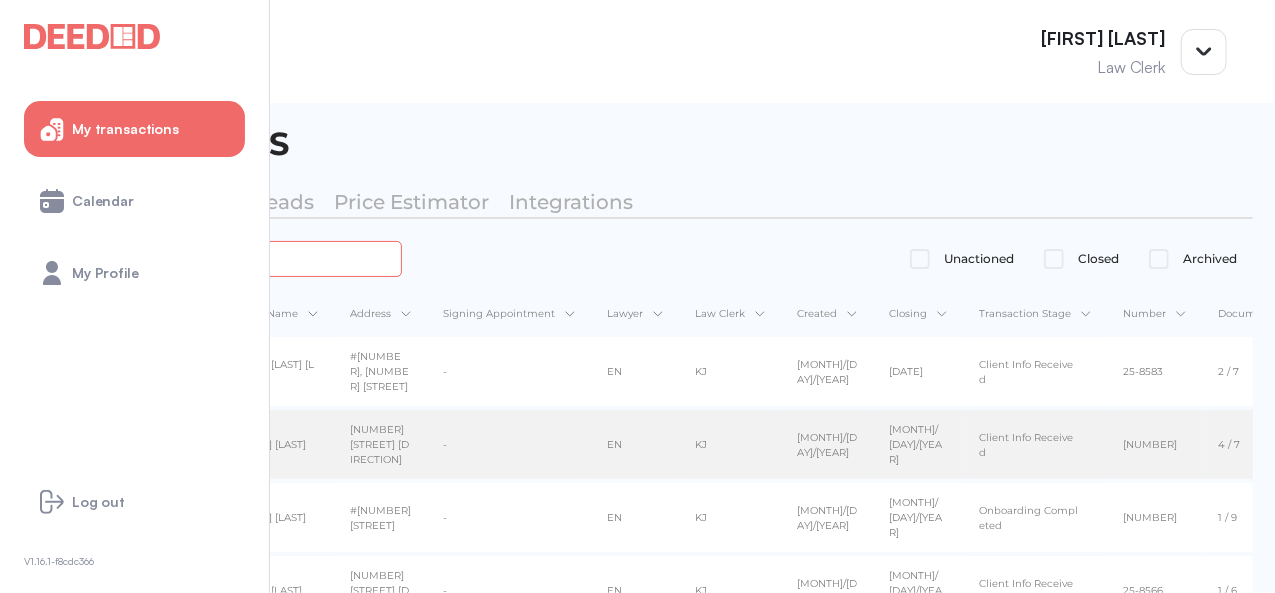 scroll, scrollTop: 100, scrollLeft: 0, axis: vertical 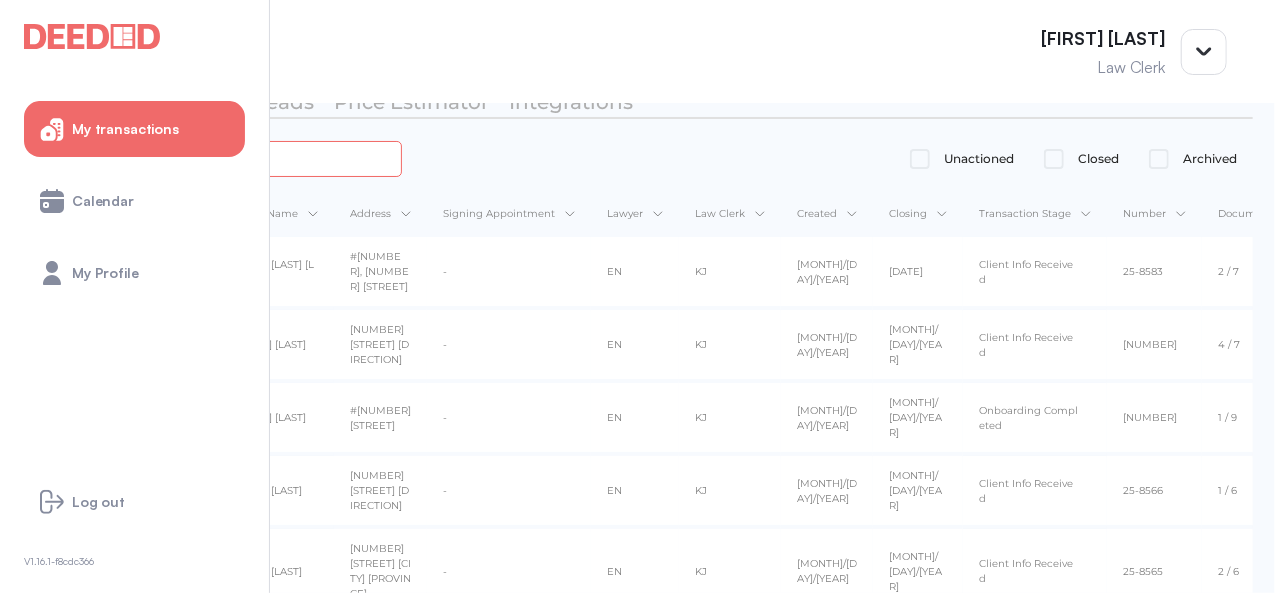drag, startPoint x: 436, startPoint y: 164, endPoint x: 418, endPoint y: 189, distance: 30.805843 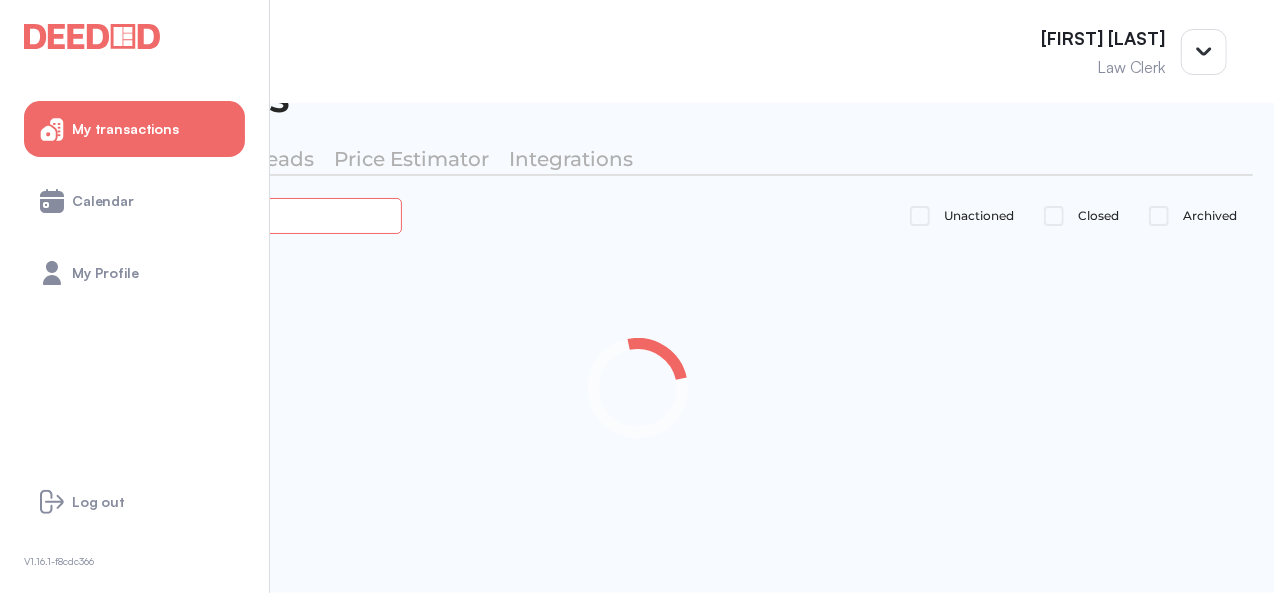 scroll, scrollTop: 43, scrollLeft: 0, axis: vertical 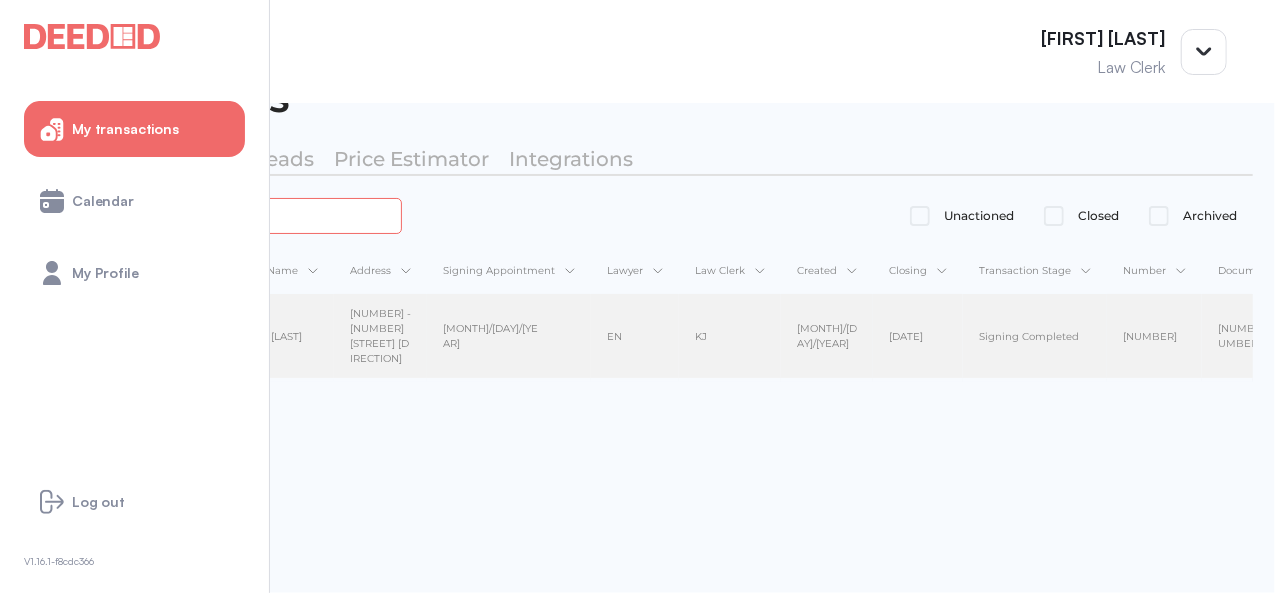 type on "*******" 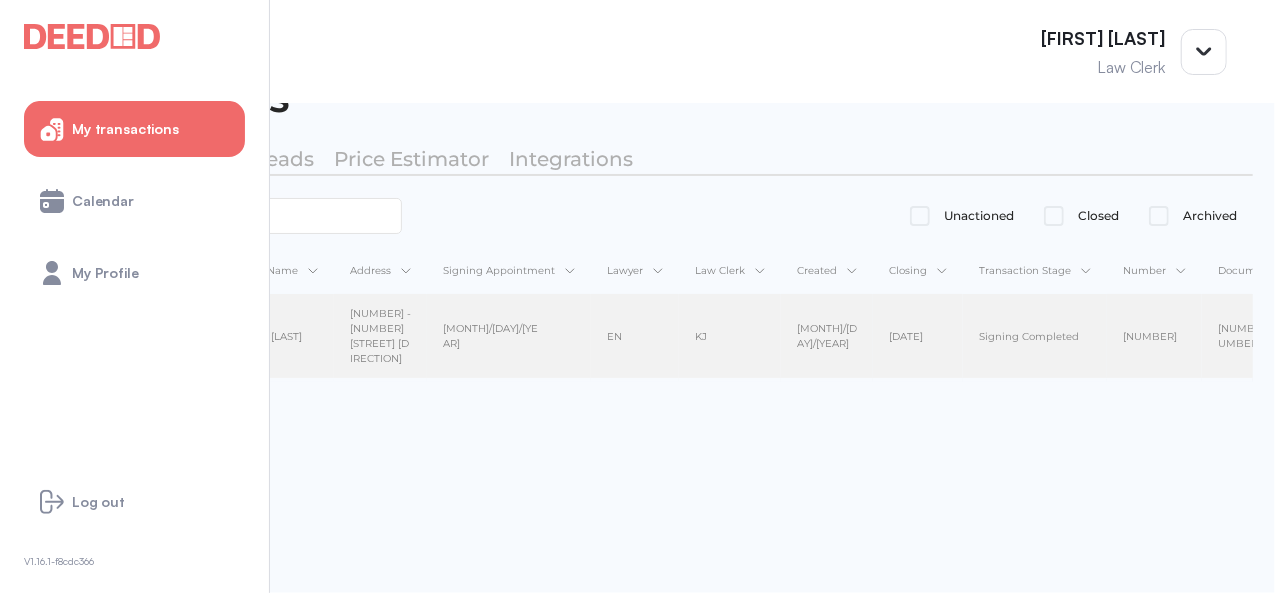 click on "[FIRST] [LAST]" at bounding box center (276, 336) 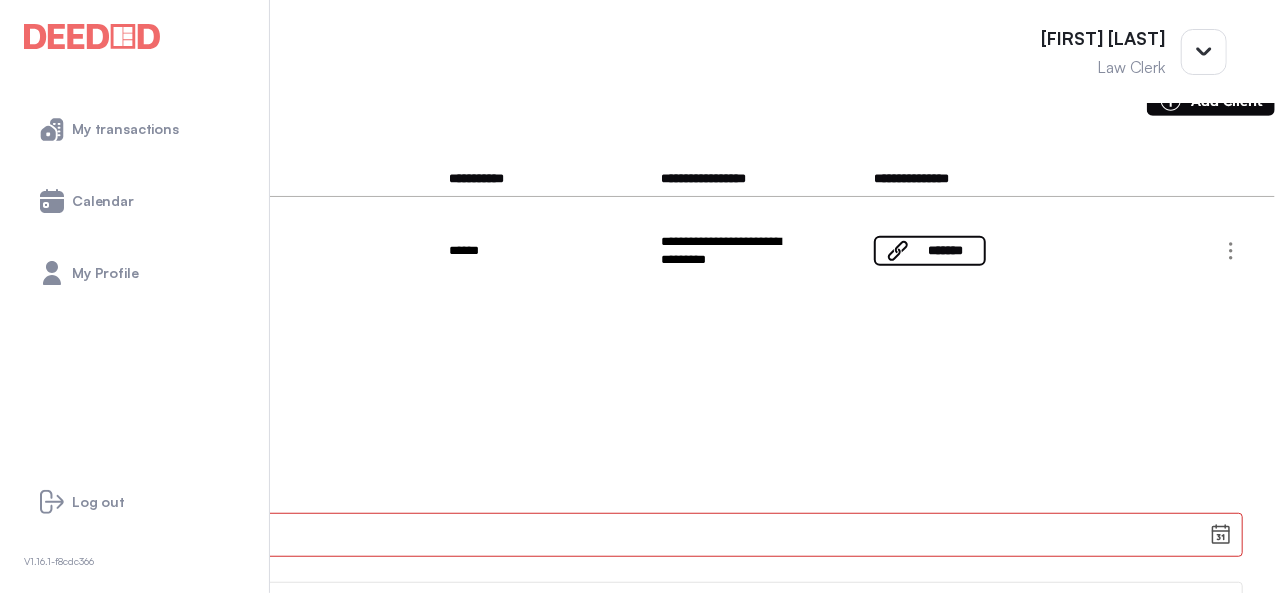 scroll, scrollTop: 543, scrollLeft: 0, axis: vertical 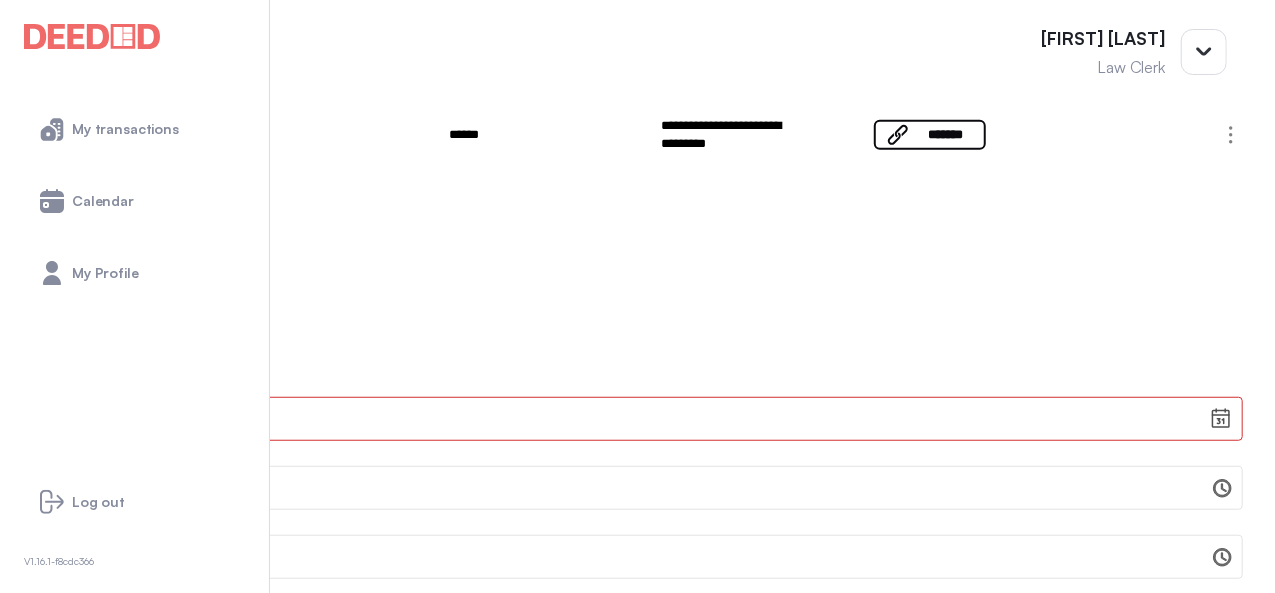 click on "**********" at bounding box center (47, 319) 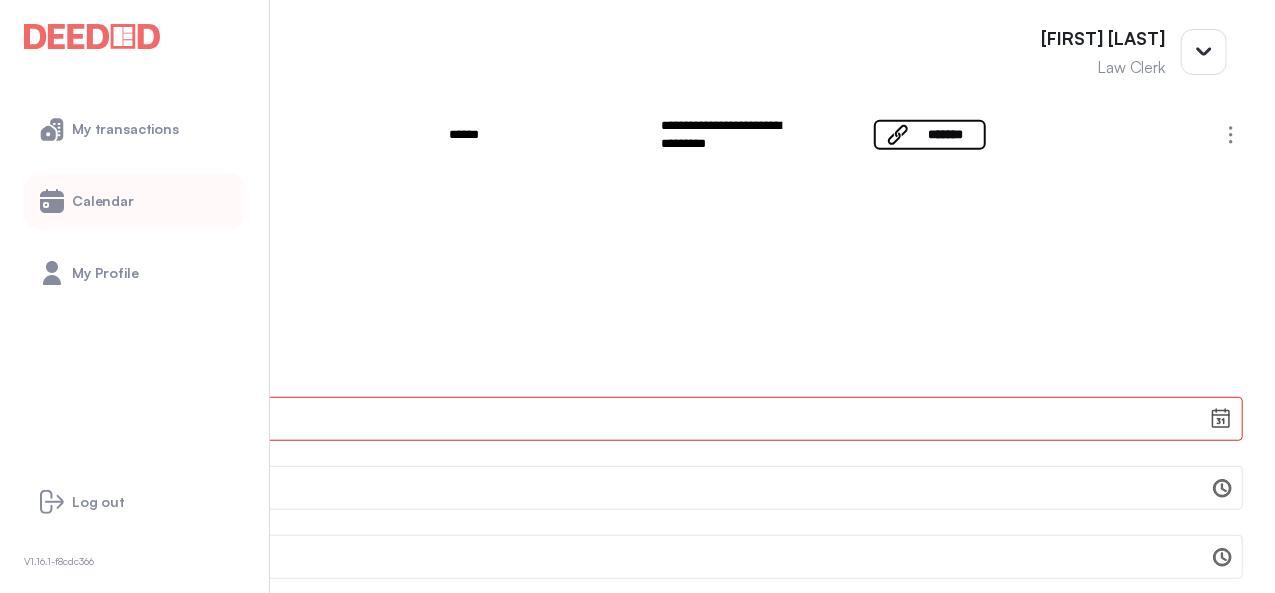 click on "Calendar" at bounding box center [103, 201] 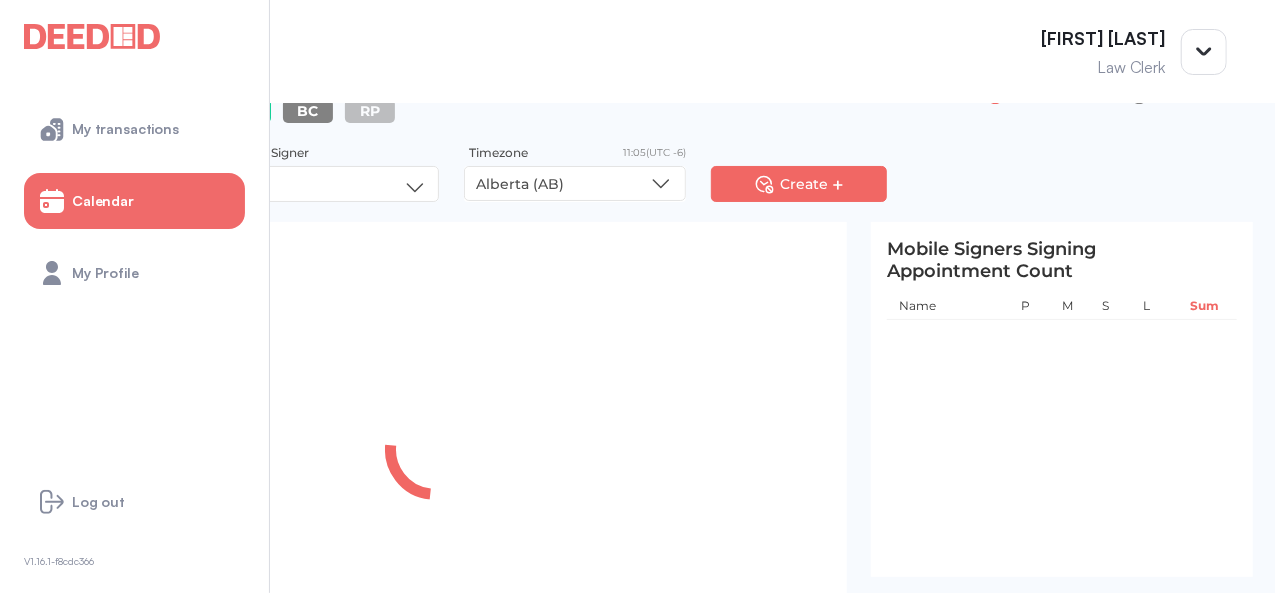 scroll, scrollTop: 0, scrollLeft: 0, axis: both 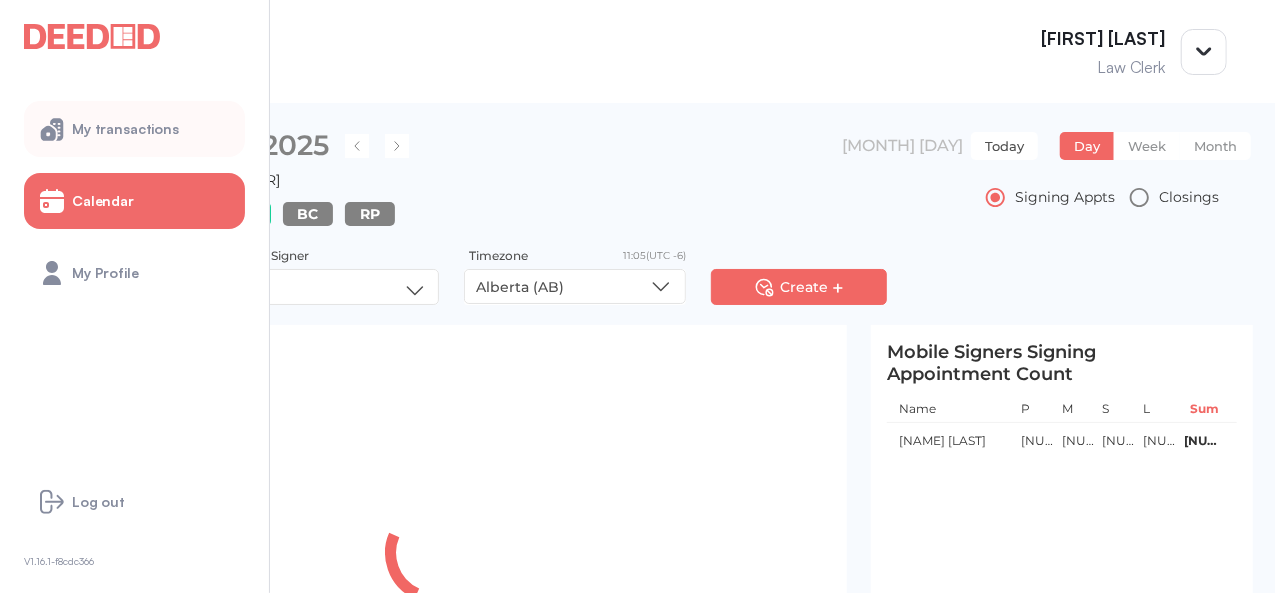 click on "My transactions" at bounding box center [134, 129] 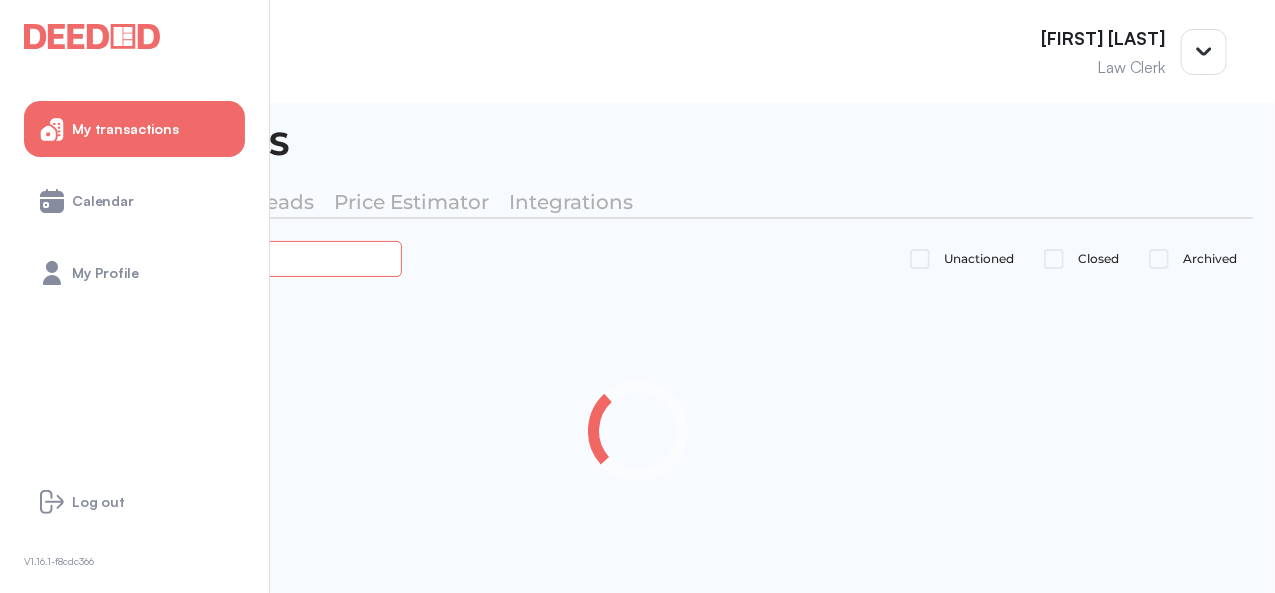 click at bounding box center [224, 258] 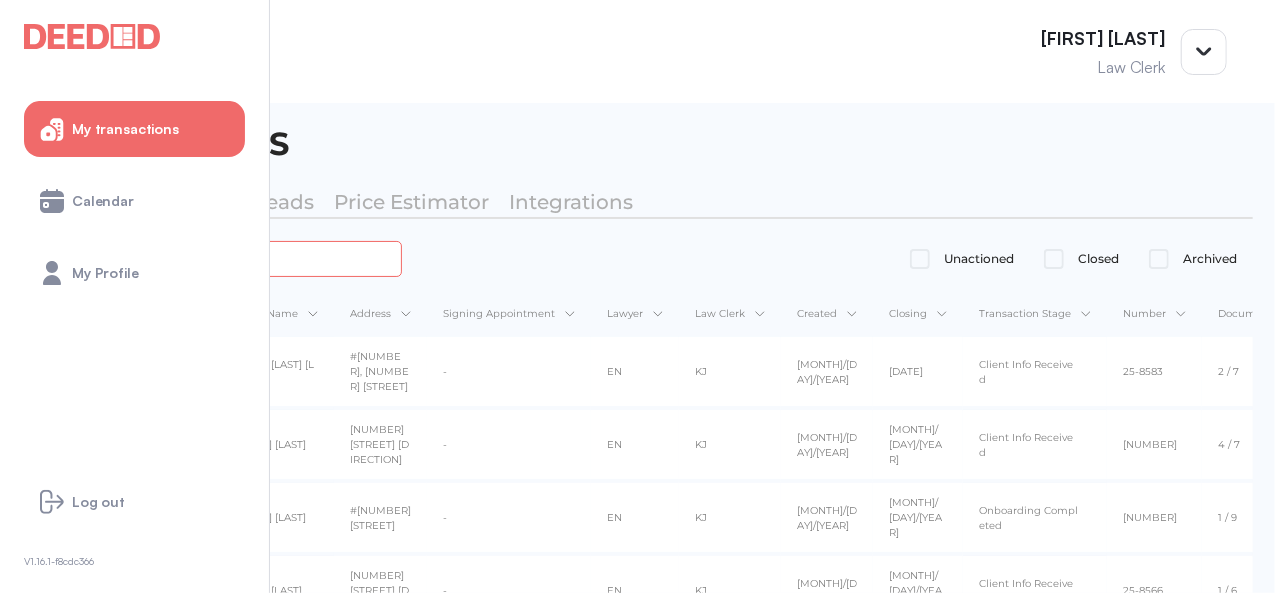 click at bounding box center [224, 258] 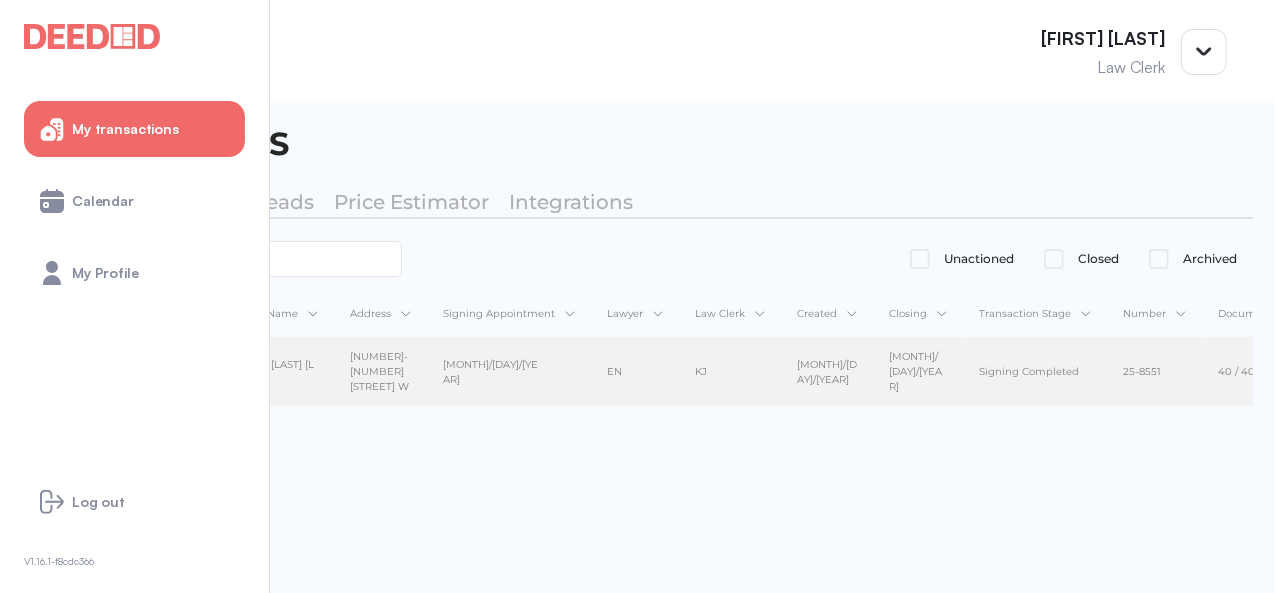 click on "[FIRST] [LAST] [LAST]" at bounding box center [276, 372] 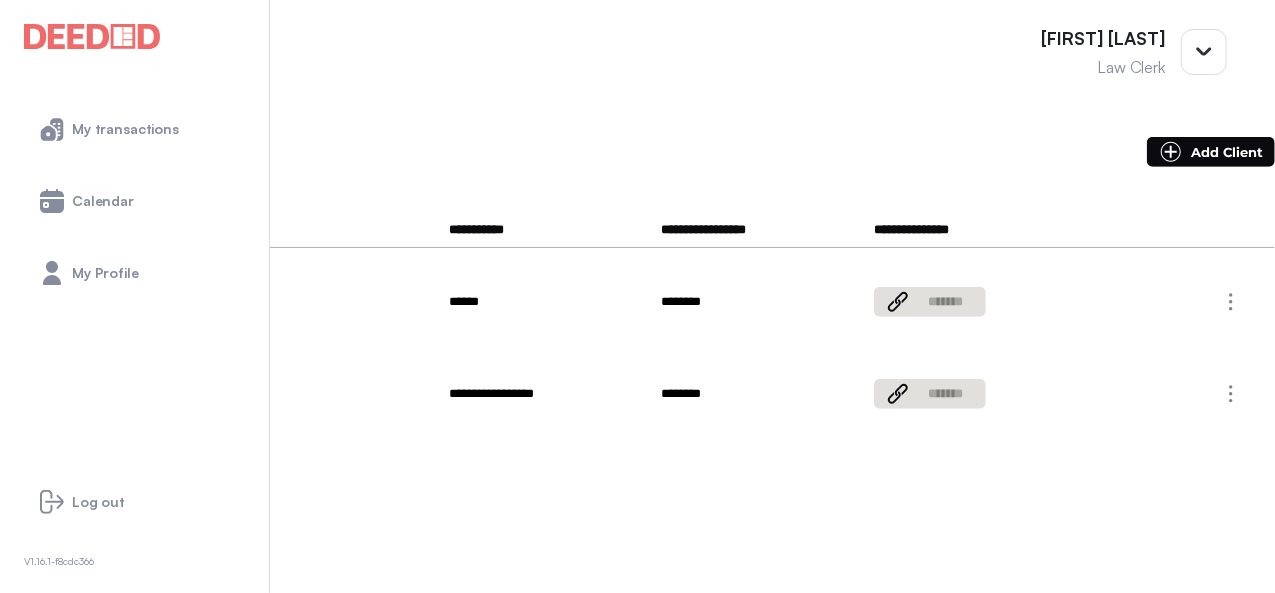 scroll, scrollTop: 500, scrollLeft: 0, axis: vertical 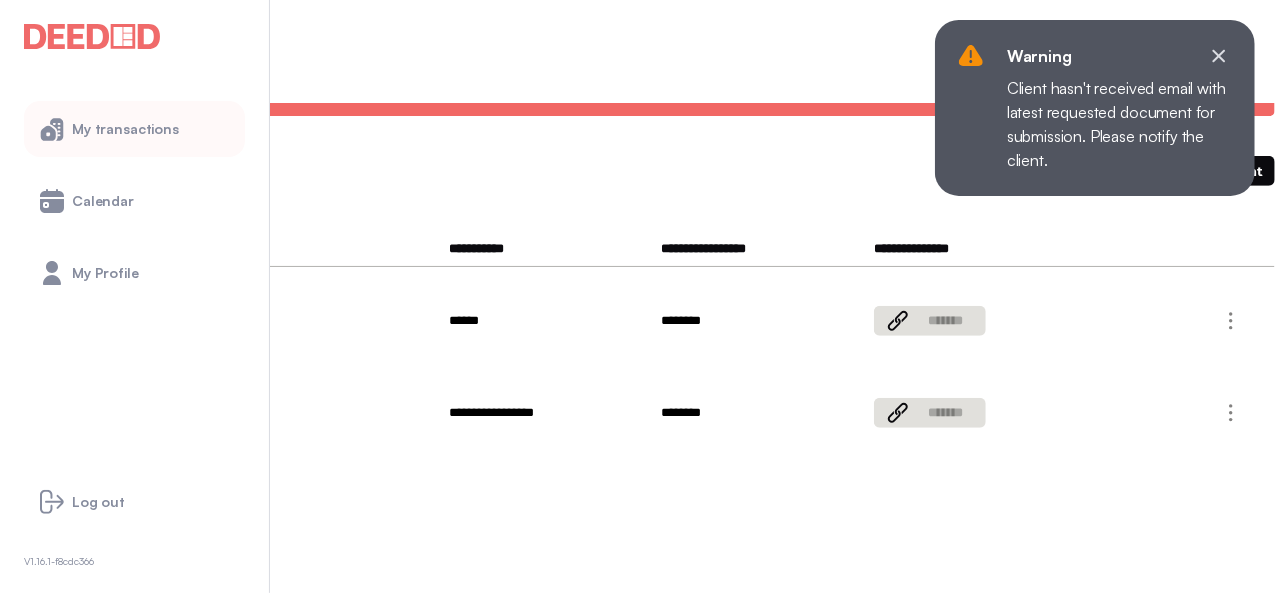 click on "My transactions" at bounding box center (125, 129) 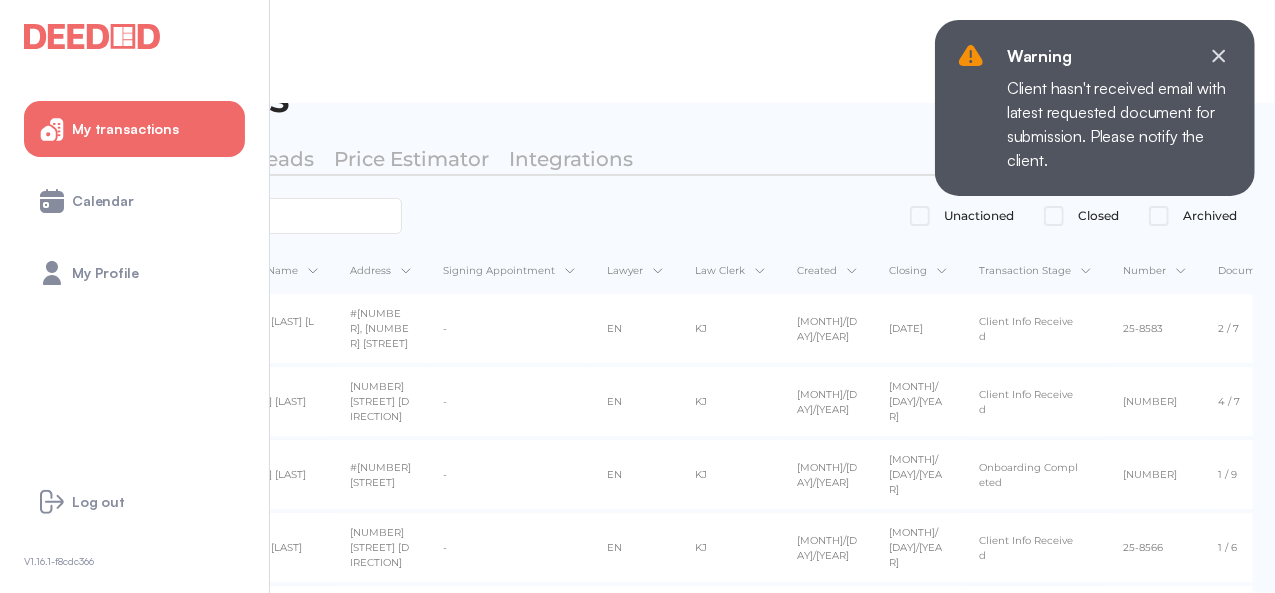 scroll, scrollTop: 500, scrollLeft: 0, axis: vertical 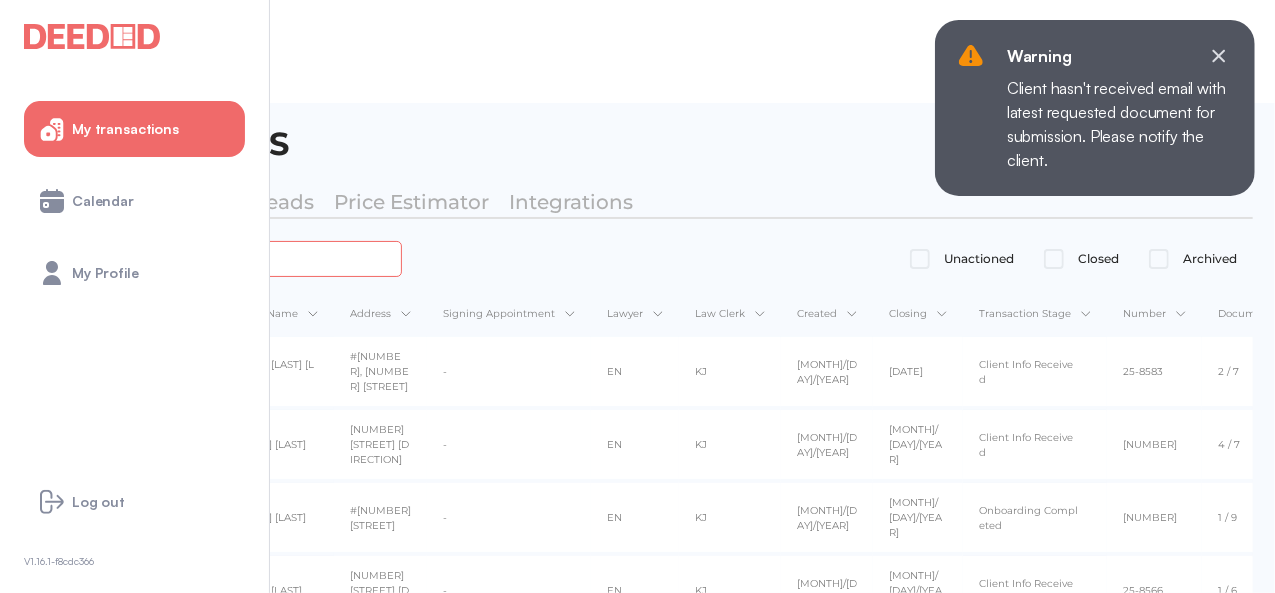 click at bounding box center (224, 258) 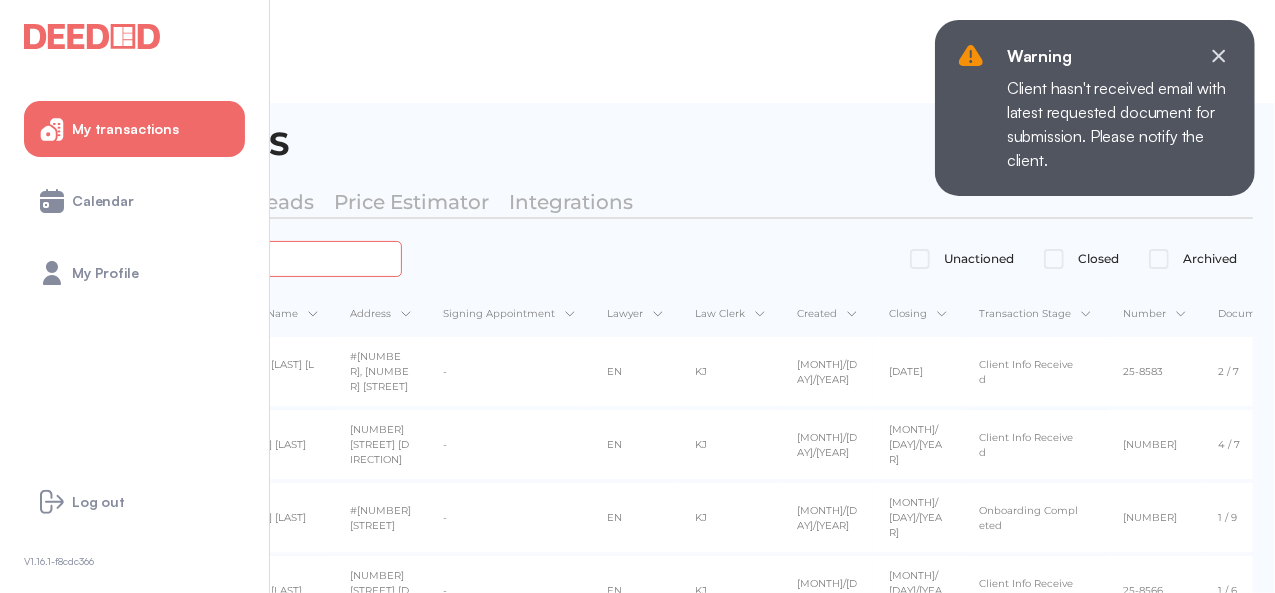 type on "*****" 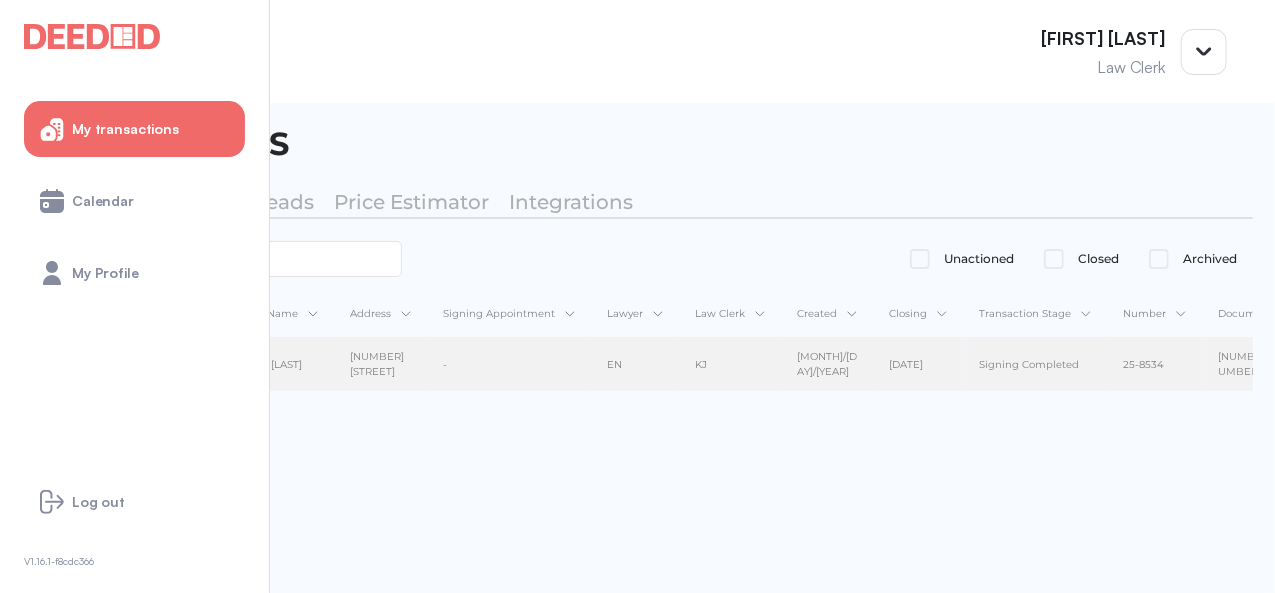 click on "[FIRST] [LAST] [FIRST] [LAST]" at bounding box center [276, 365] 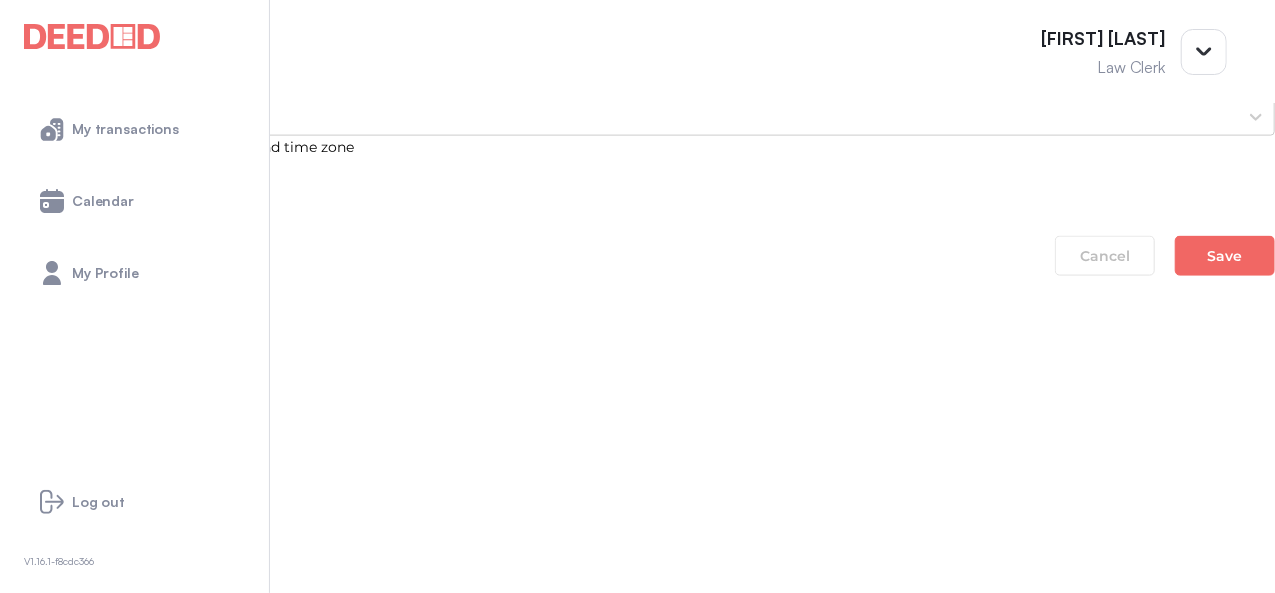 scroll, scrollTop: 1300, scrollLeft: 0, axis: vertical 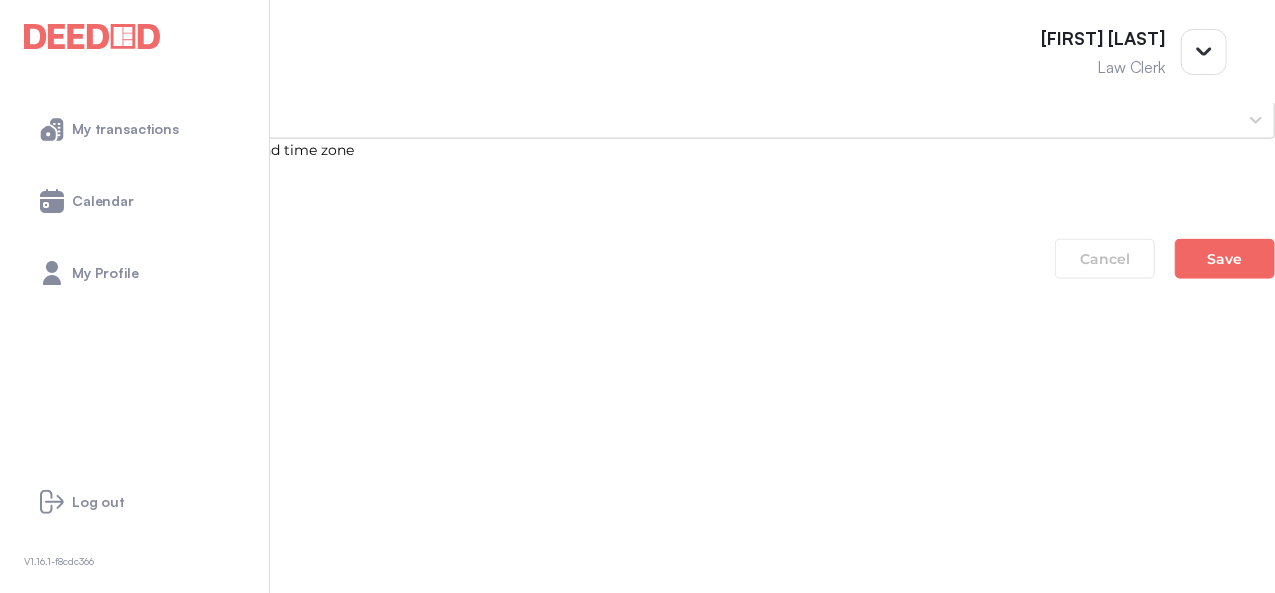 click on "[NUMBER] Deal Closed" at bounding box center [637, 350] 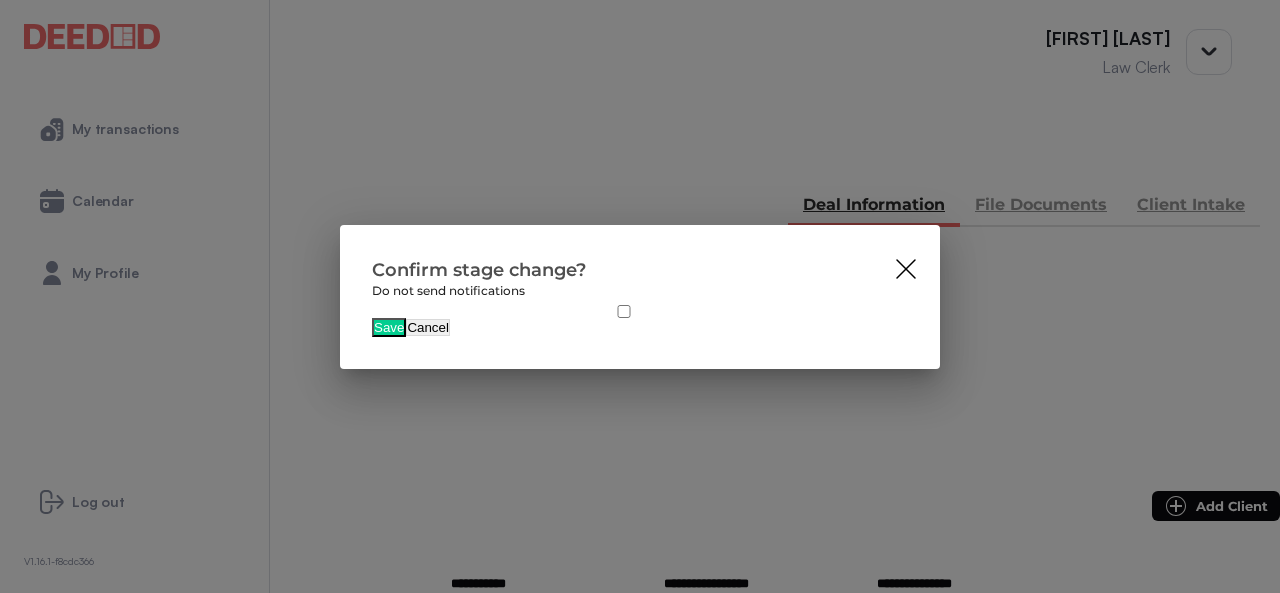 click on "Save" at bounding box center (389, 327) 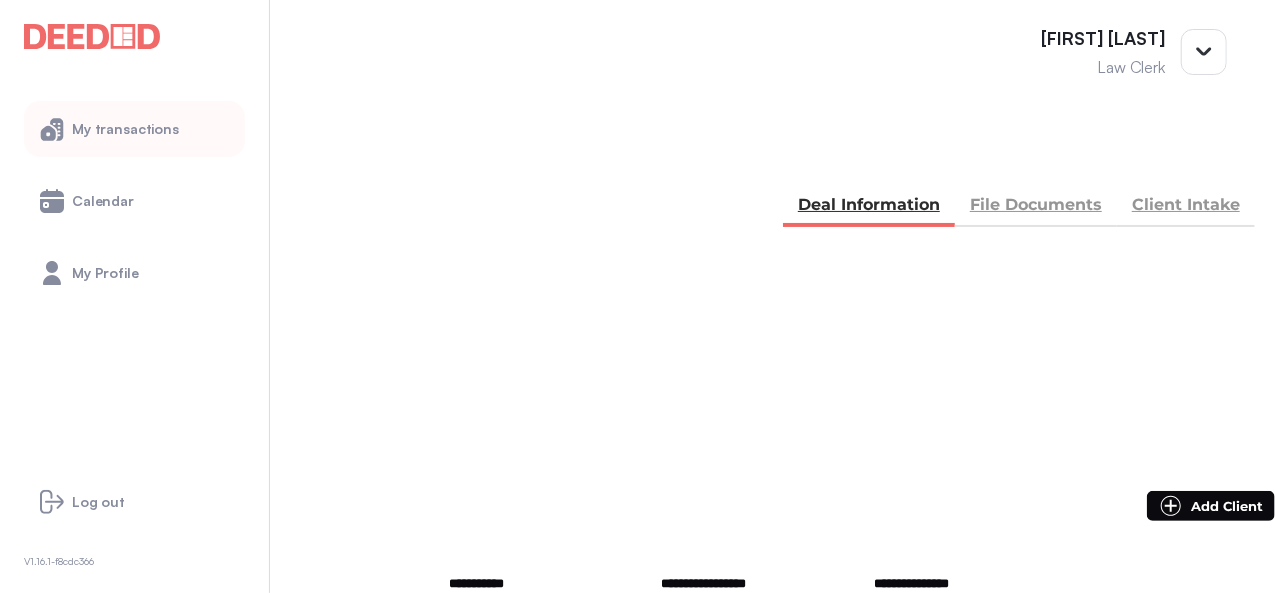 click on "My transactions" at bounding box center [134, 129] 